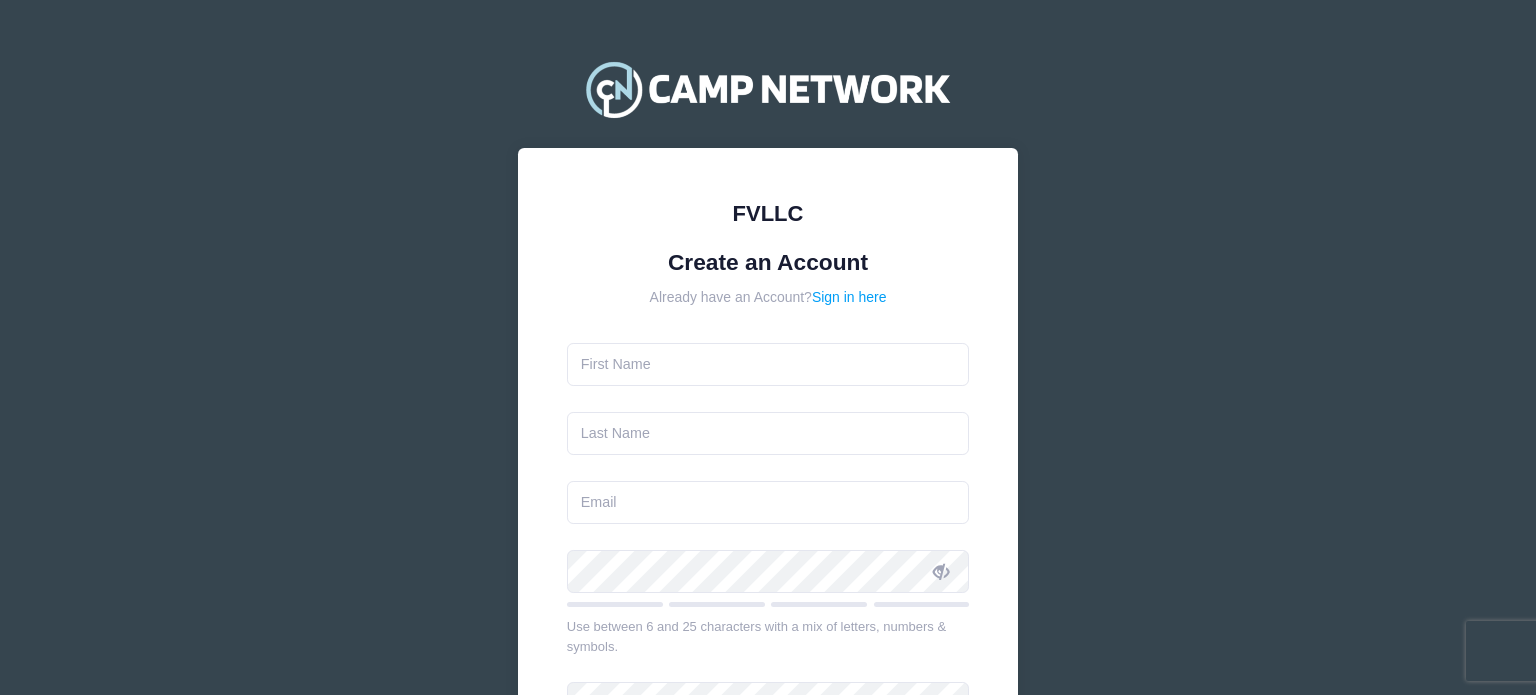 scroll, scrollTop: 0, scrollLeft: 0, axis: both 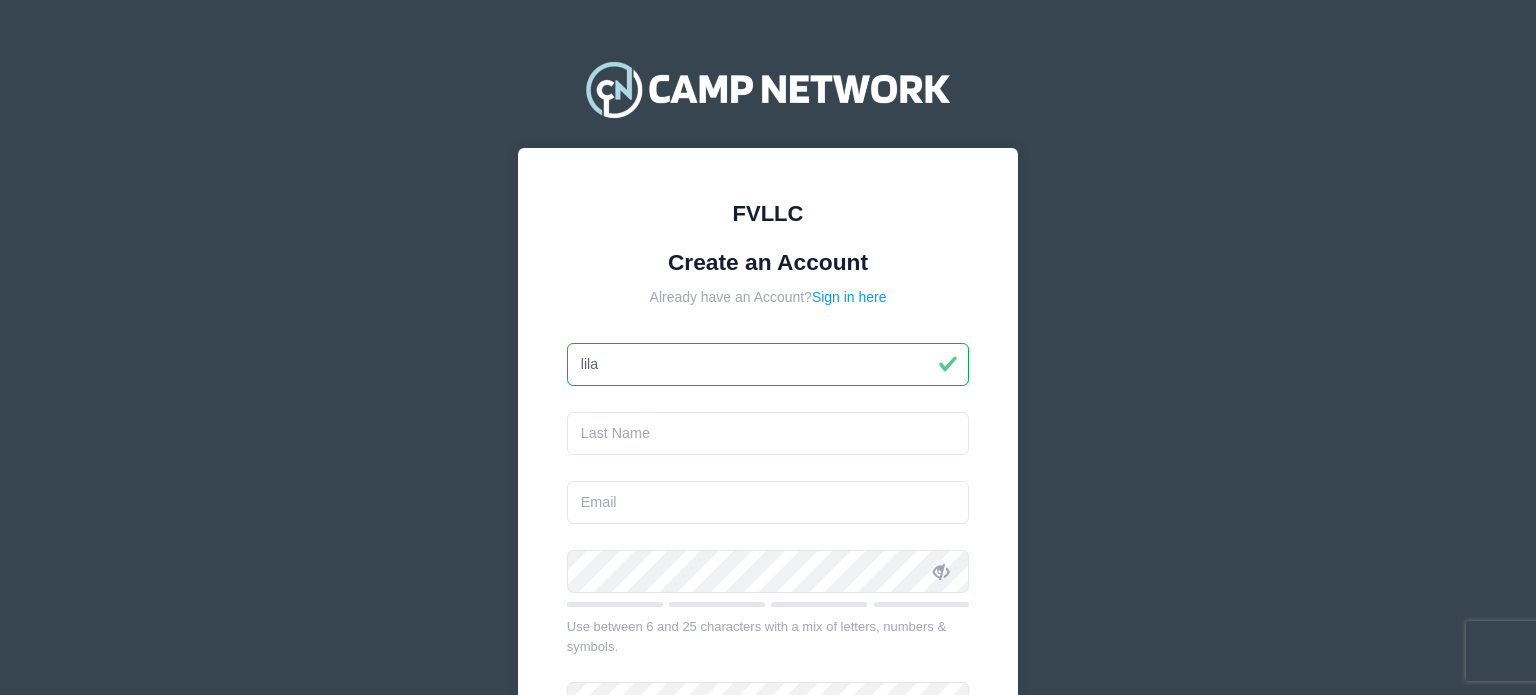 type on "lila" 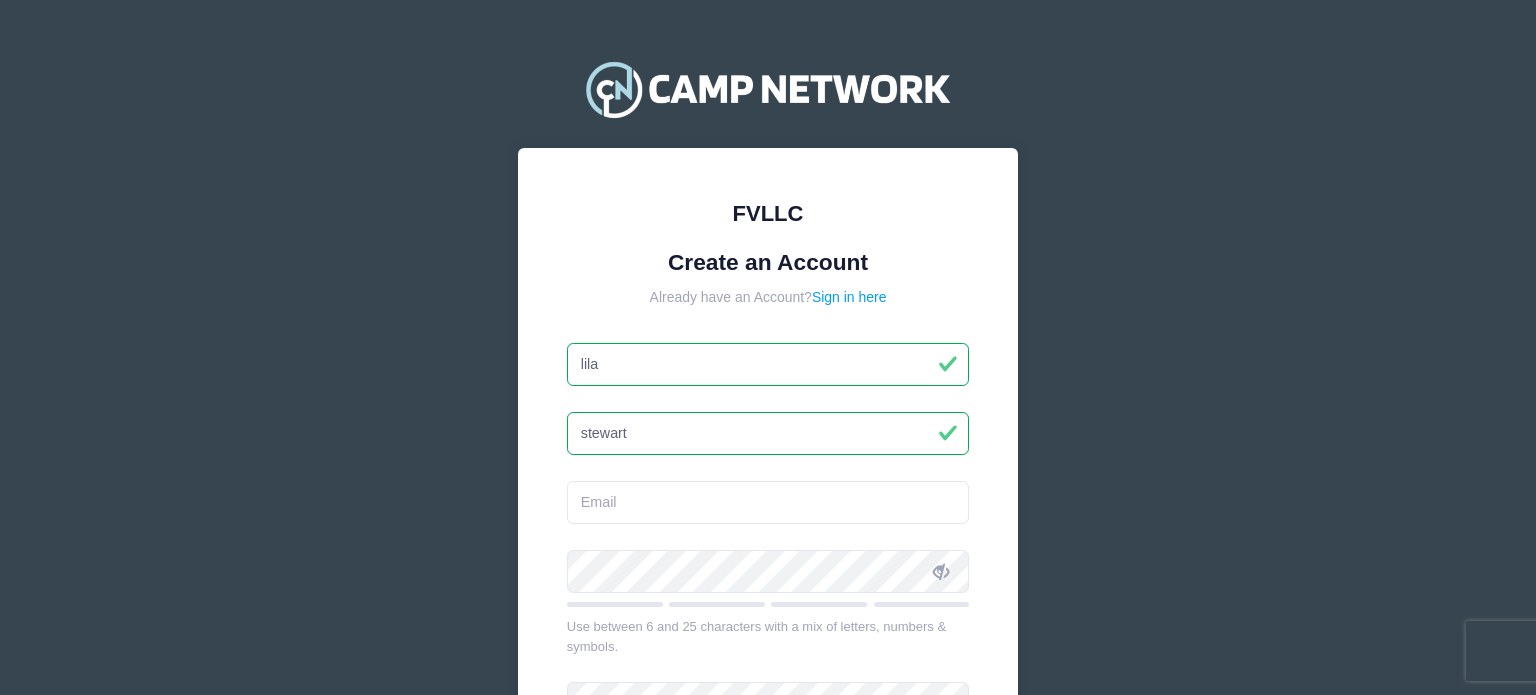 type on "stewart" 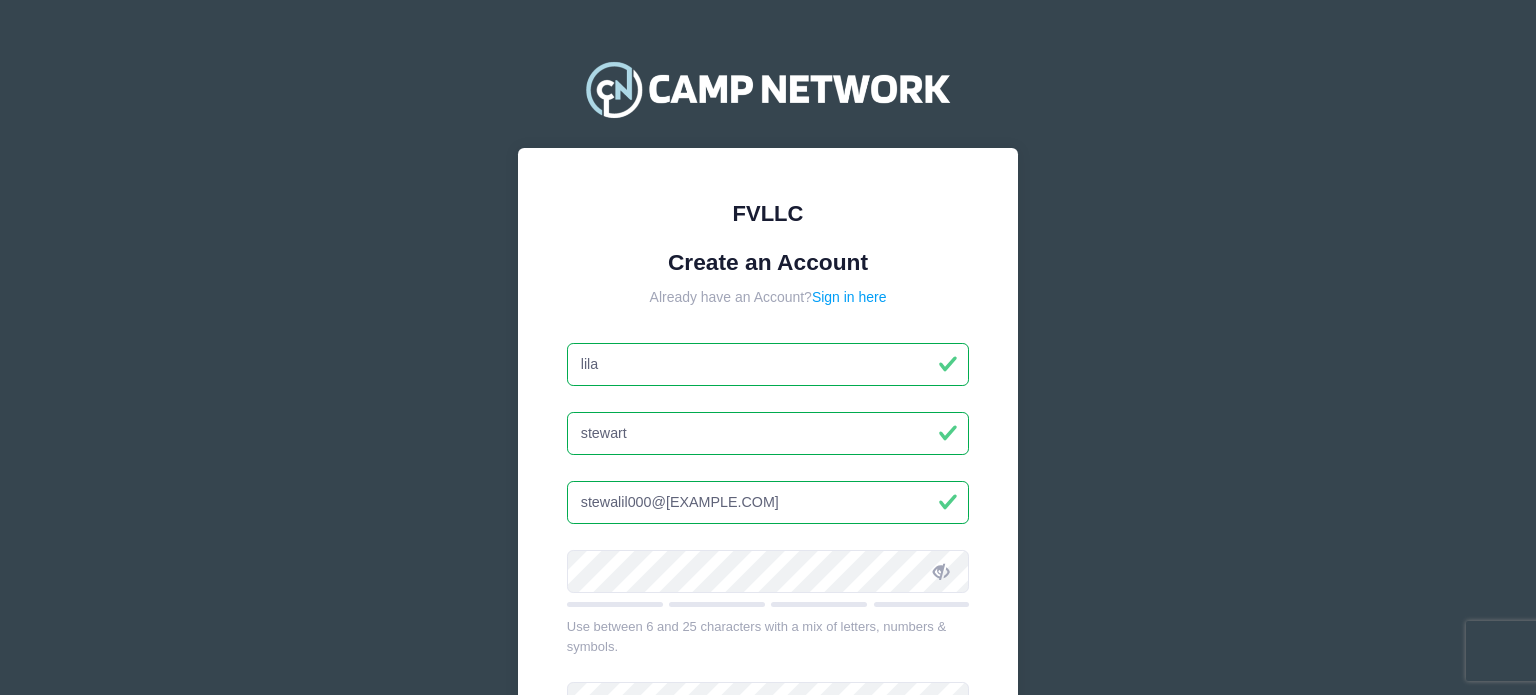 type on "[EMAIL]" 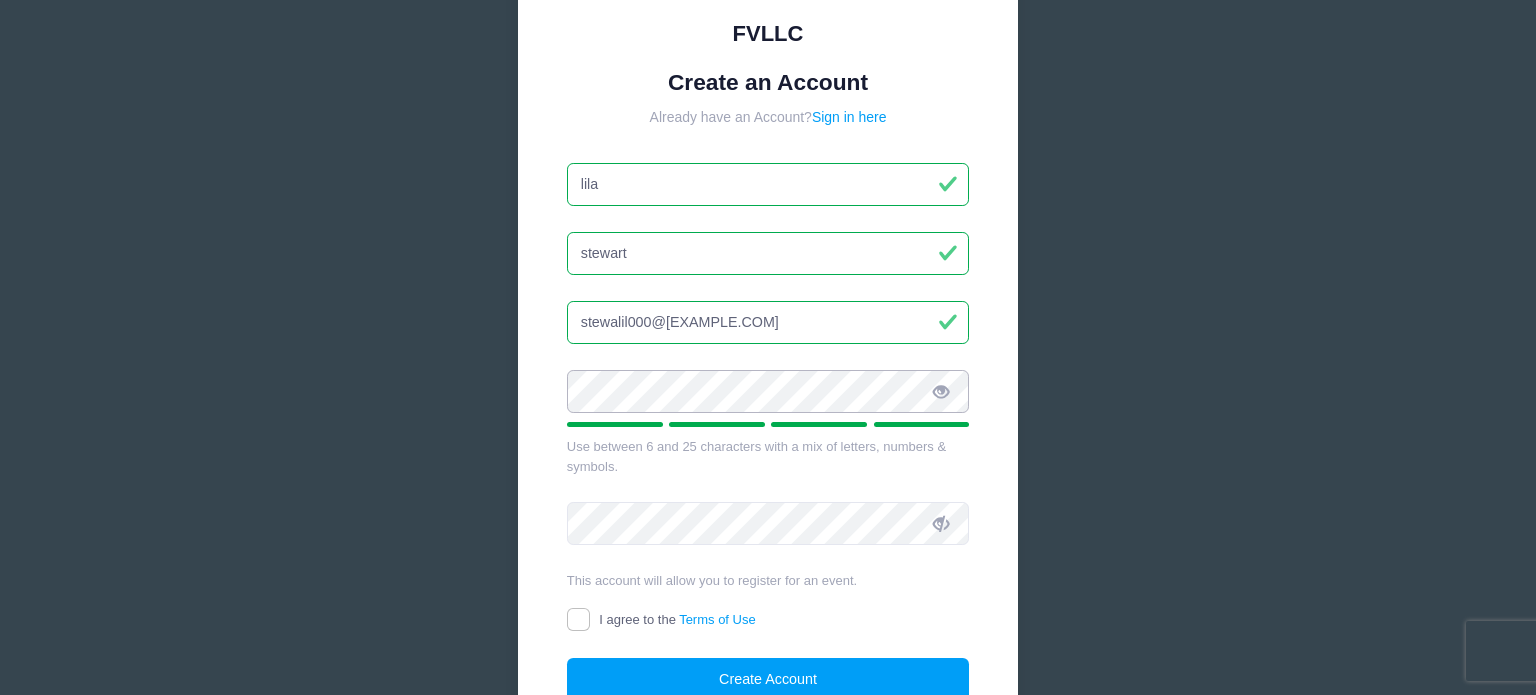 scroll, scrollTop: 188, scrollLeft: 0, axis: vertical 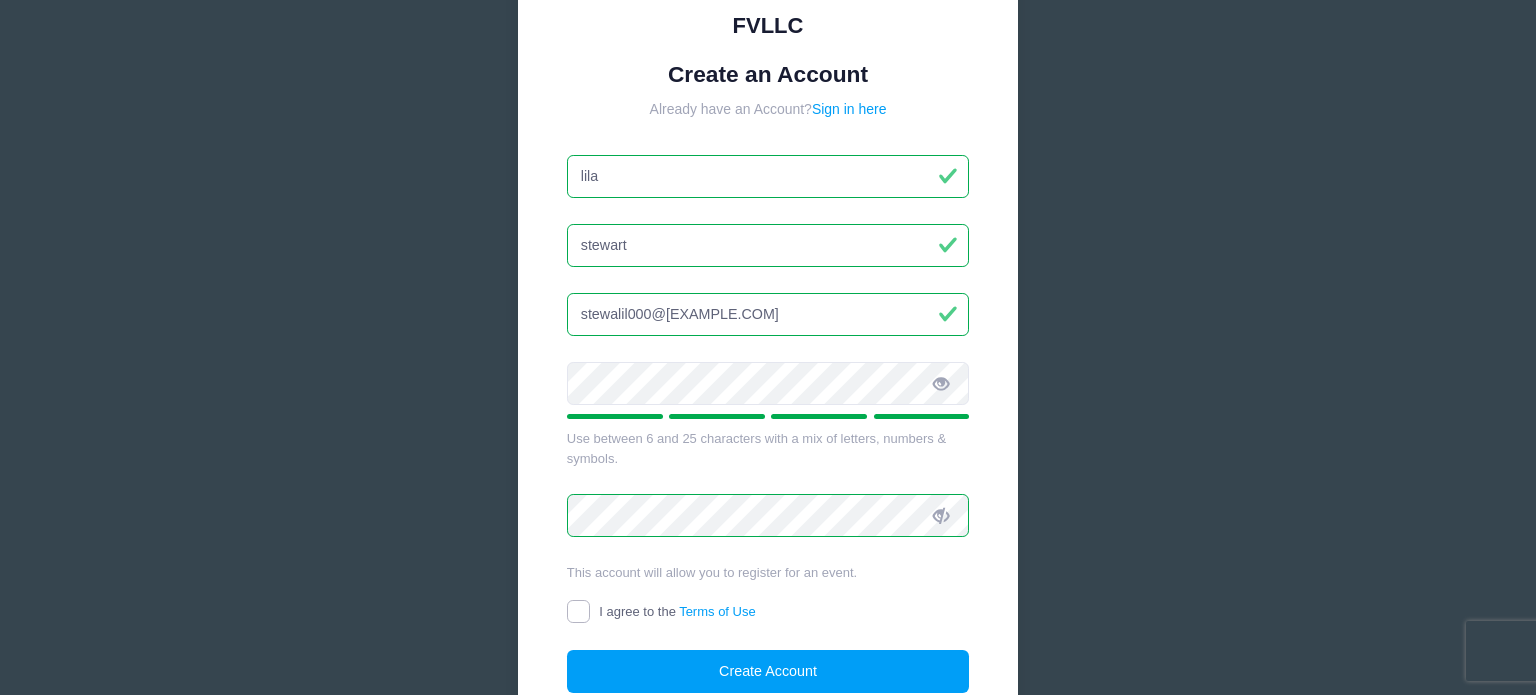 click on "I agree to the
Terms of Use" at bounding box center [578, 611] 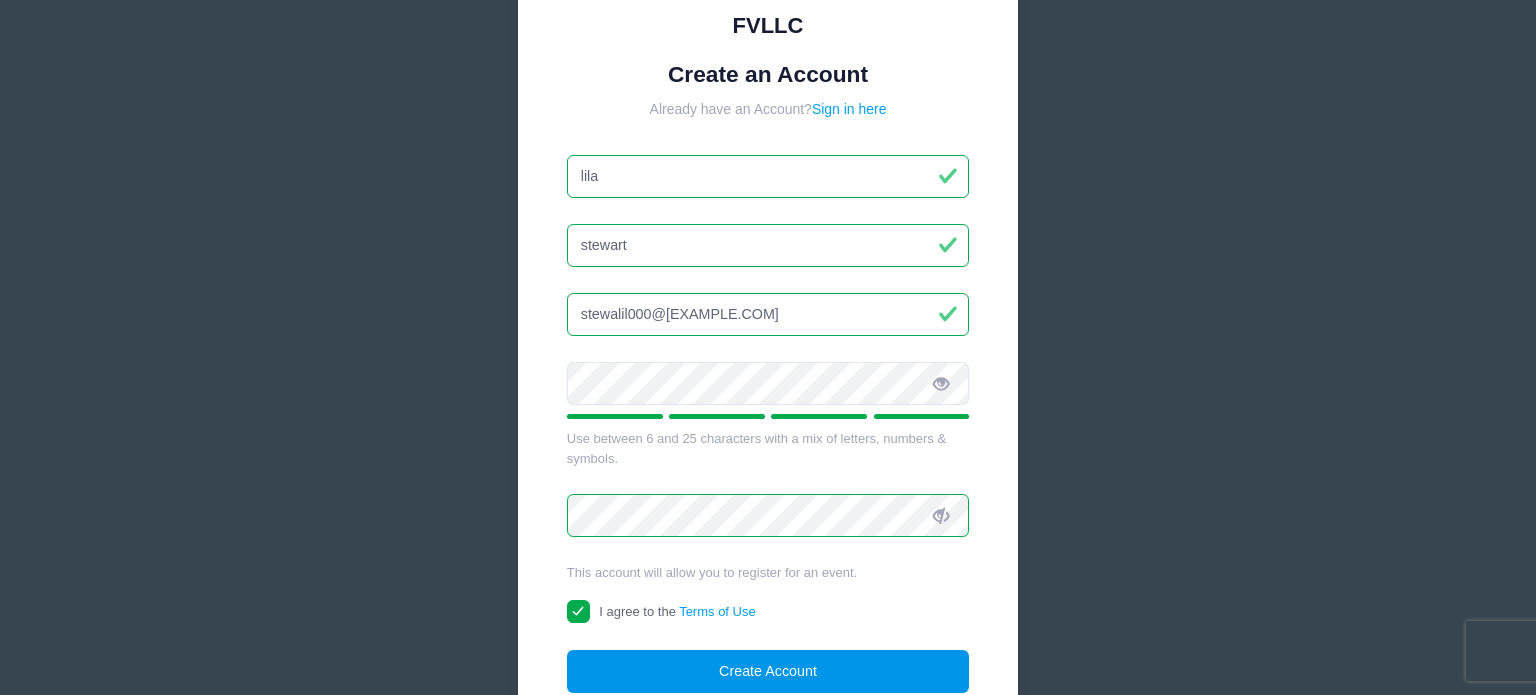 click on "Create Account" at bounding box center [768, 671] 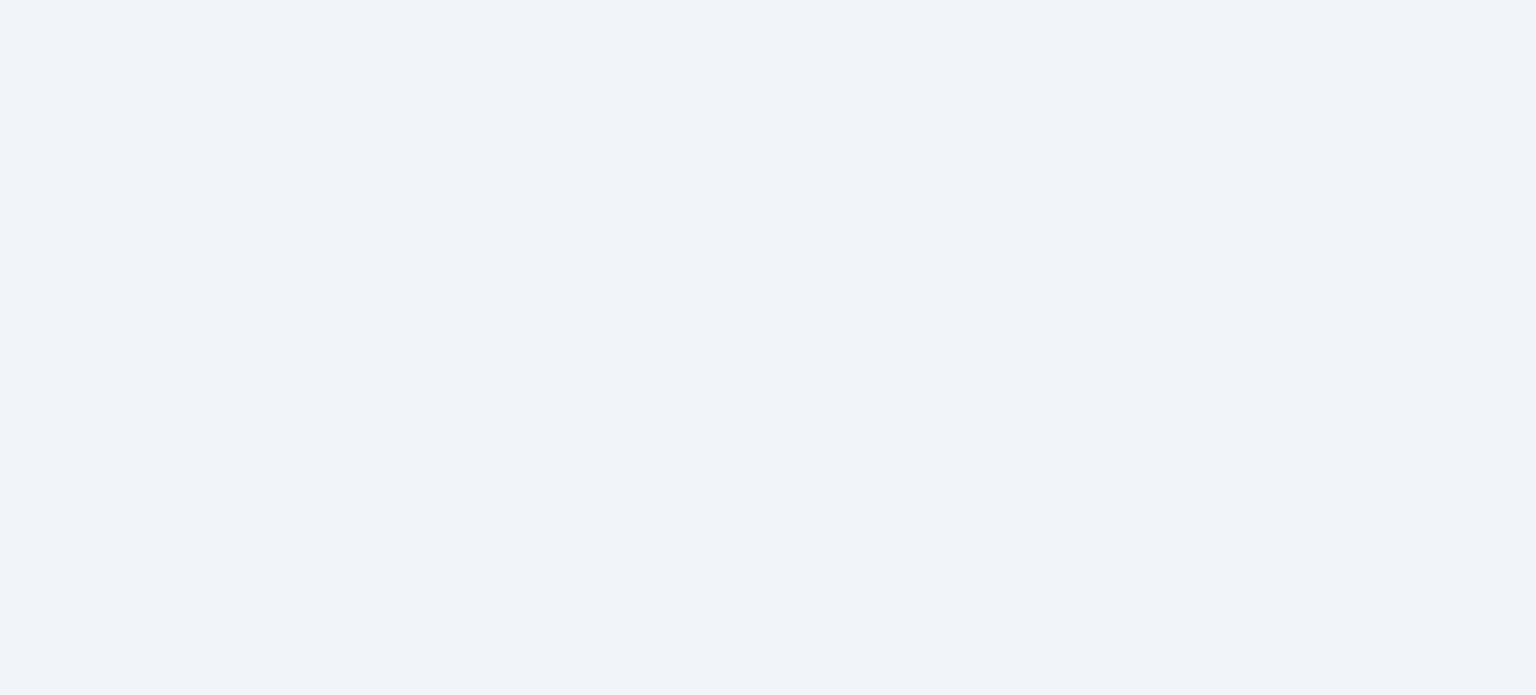 scroll, scrollTop: 0, scrollLeft: 0, axis: both 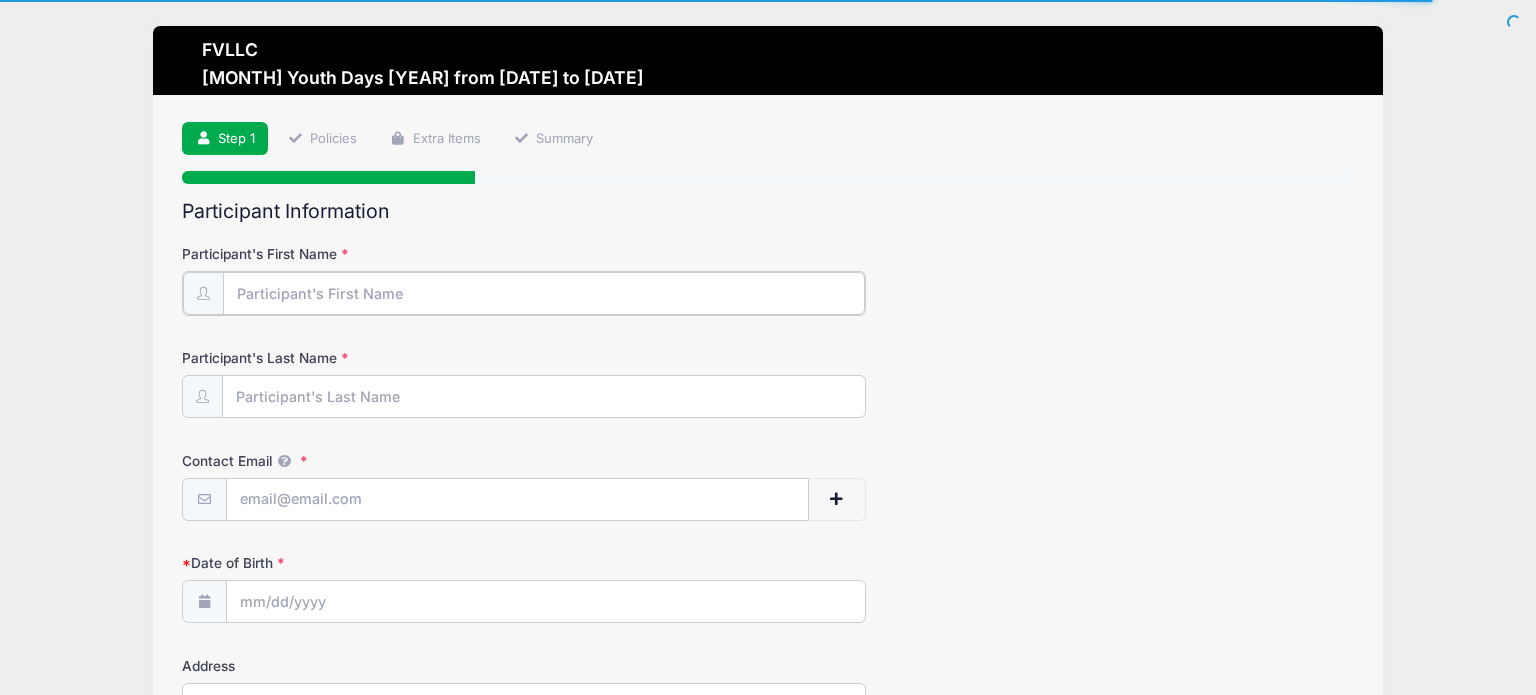 click on "Participant's First Name" at bounding box center [543, 293] 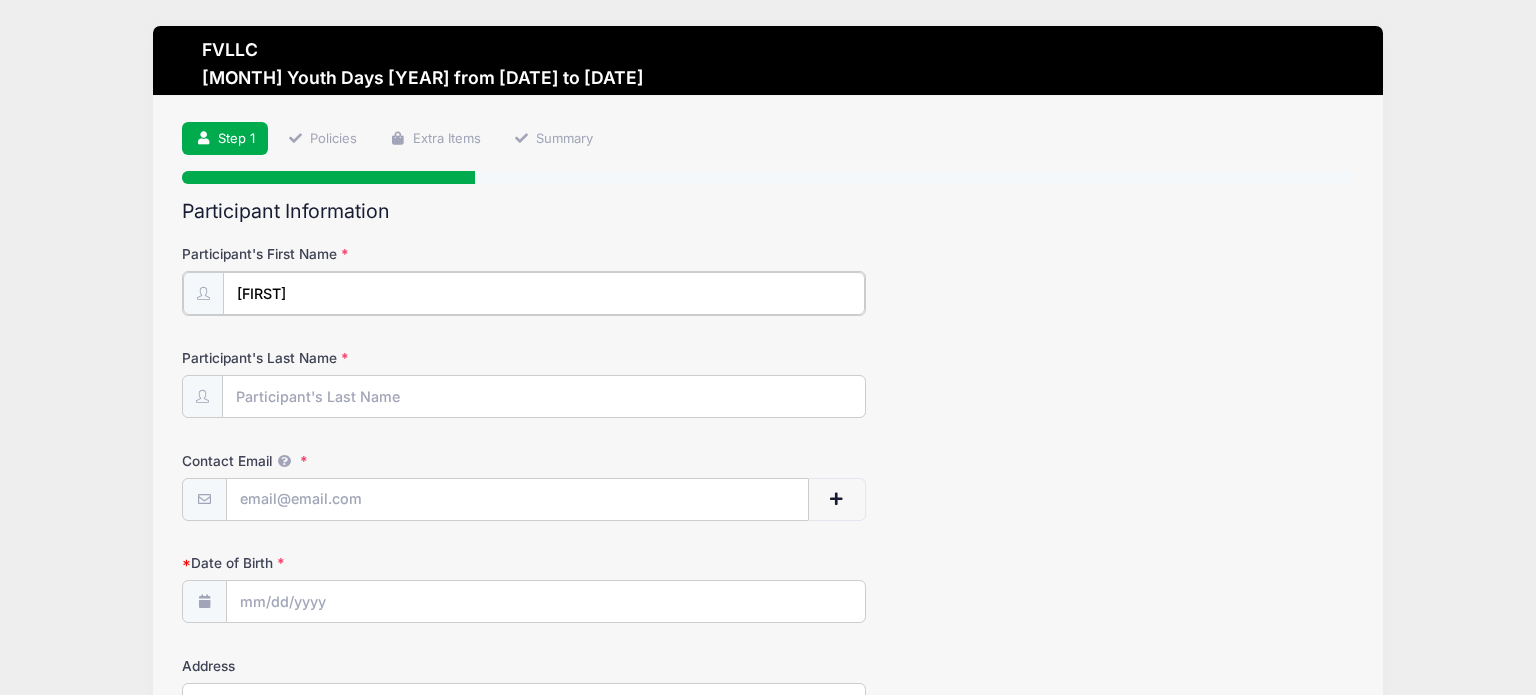 type on "[FIRST]" 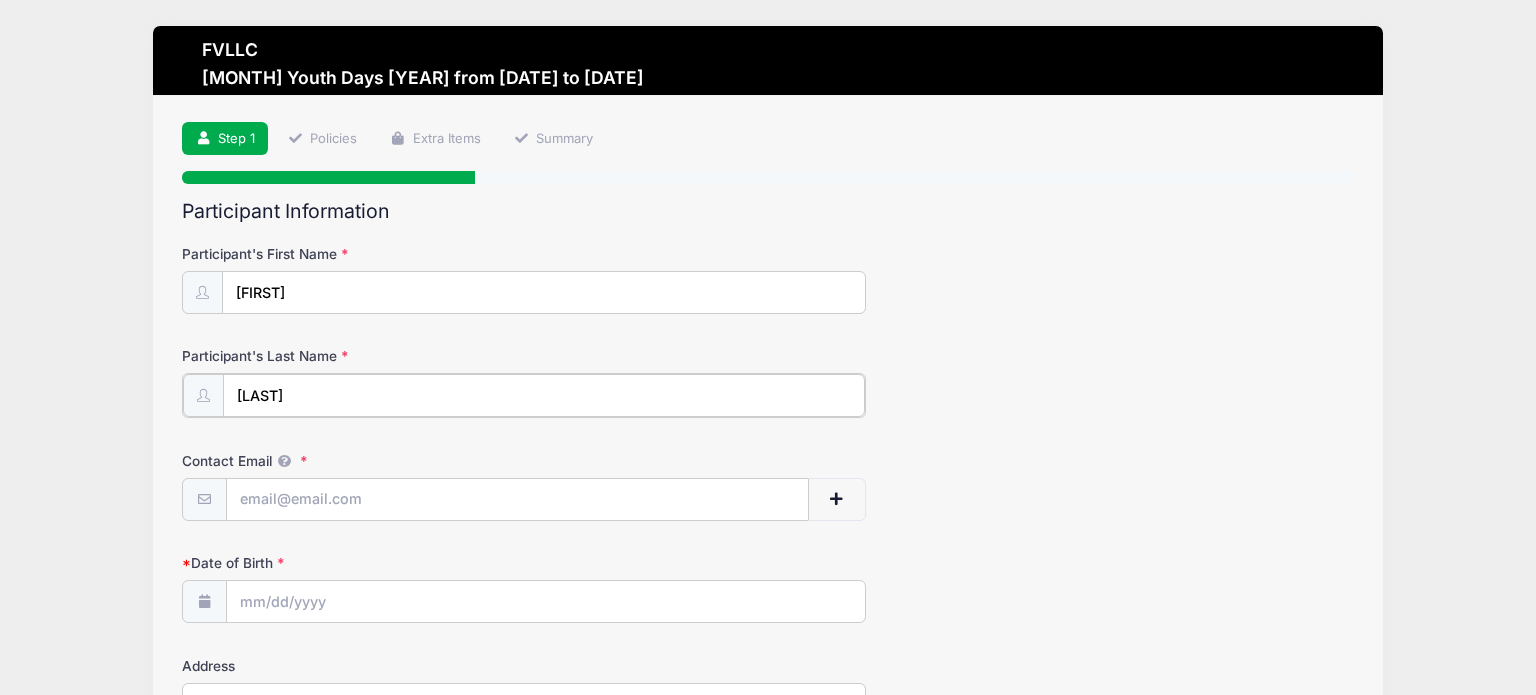 type on "[LAST]" 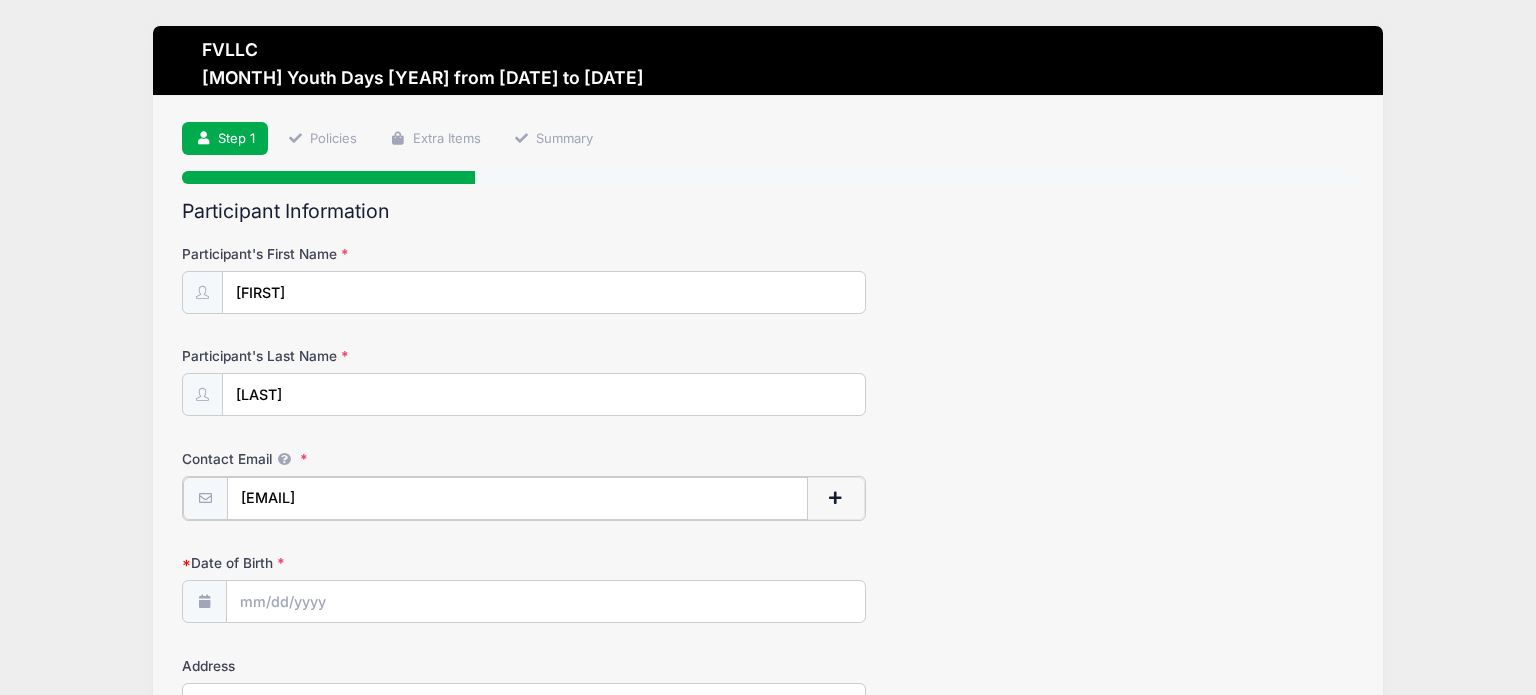 type on "[EMAIL]" 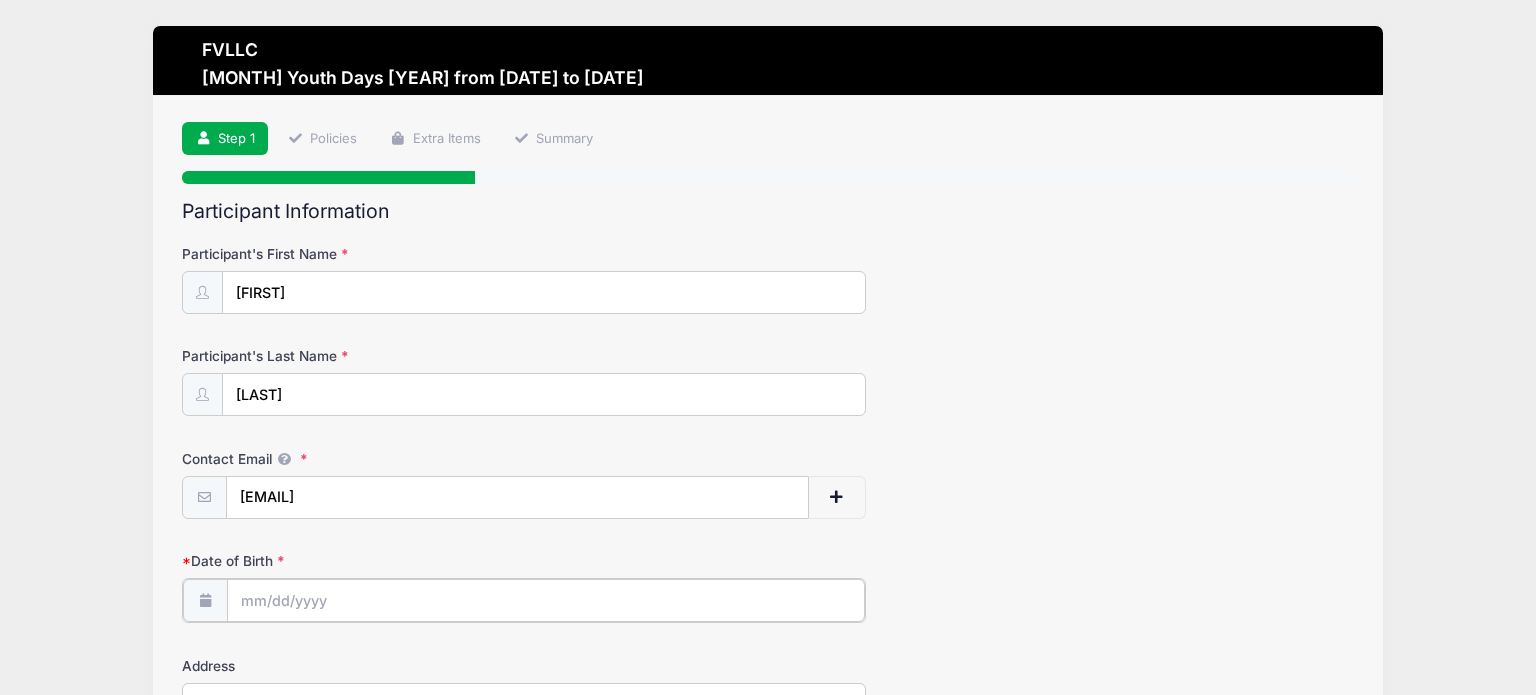 click on "Date of Birth" at bounding box center (546, 600) 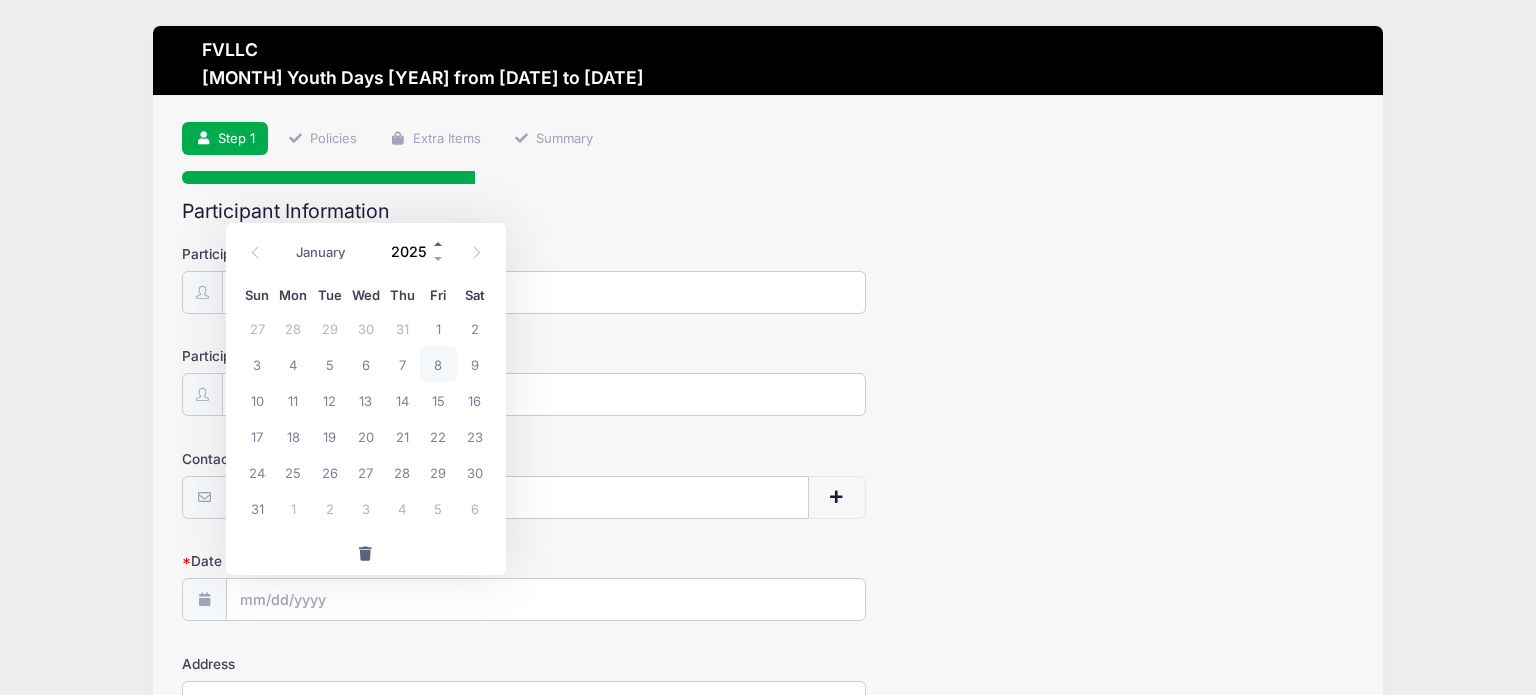 click at bounding box center [439, 244] 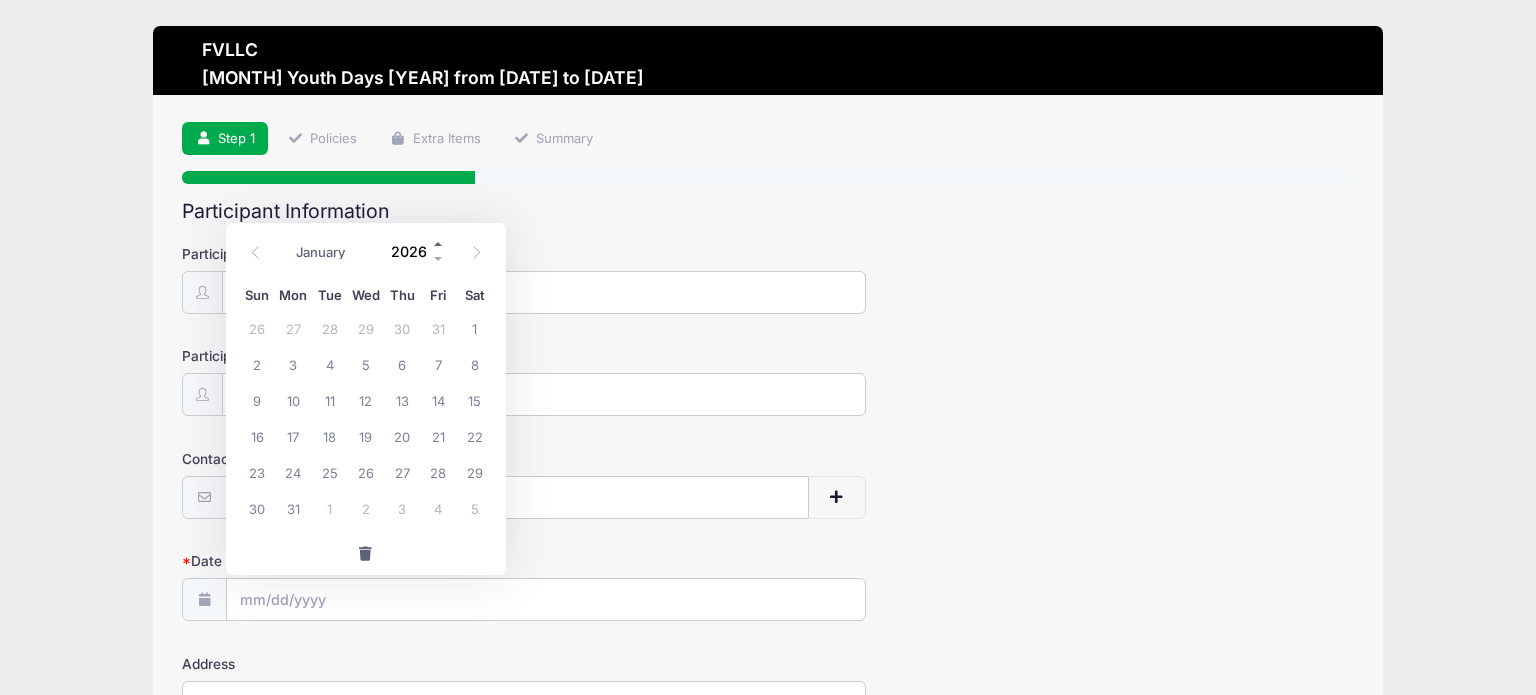 click at bounding box center (439, 244) 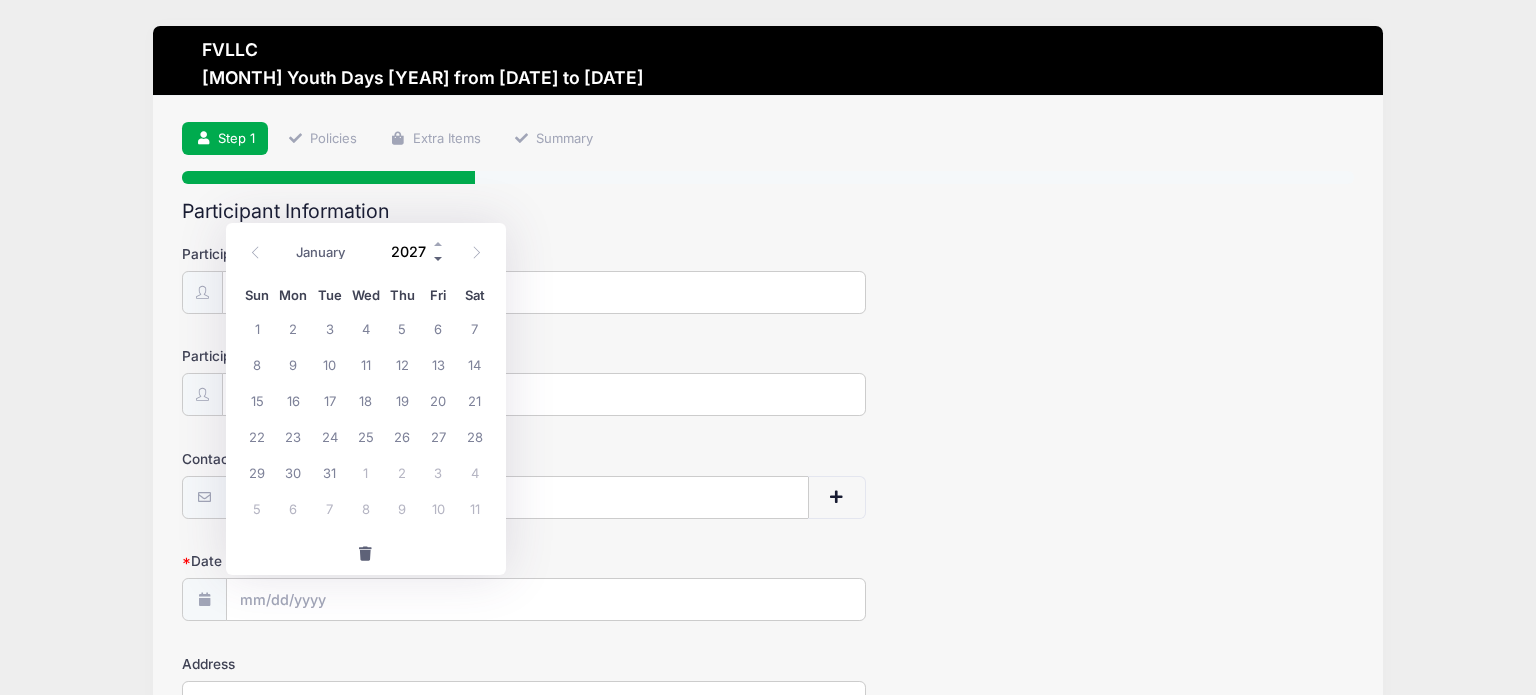 click at bounding box center (439, 259) 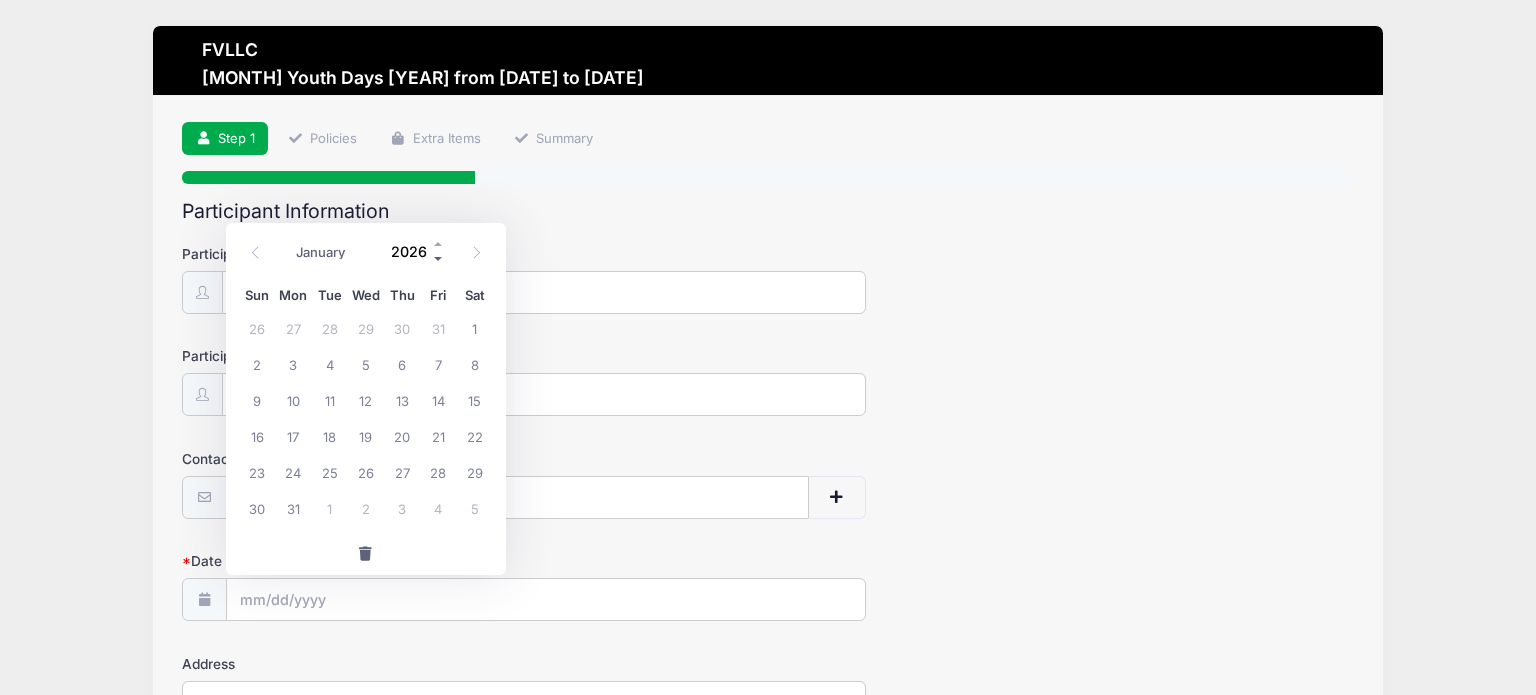click at bounding box center (439, 259) 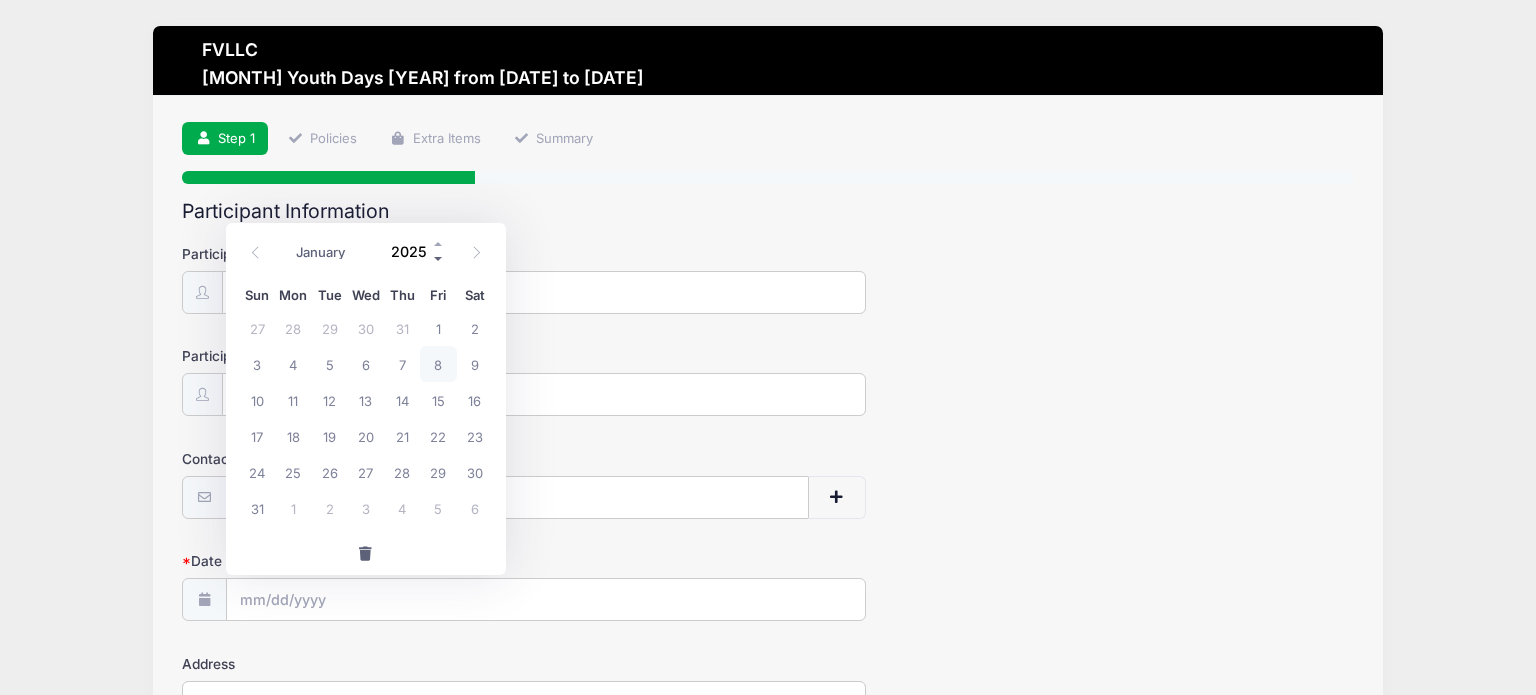 click at bounding box center (439, 259) 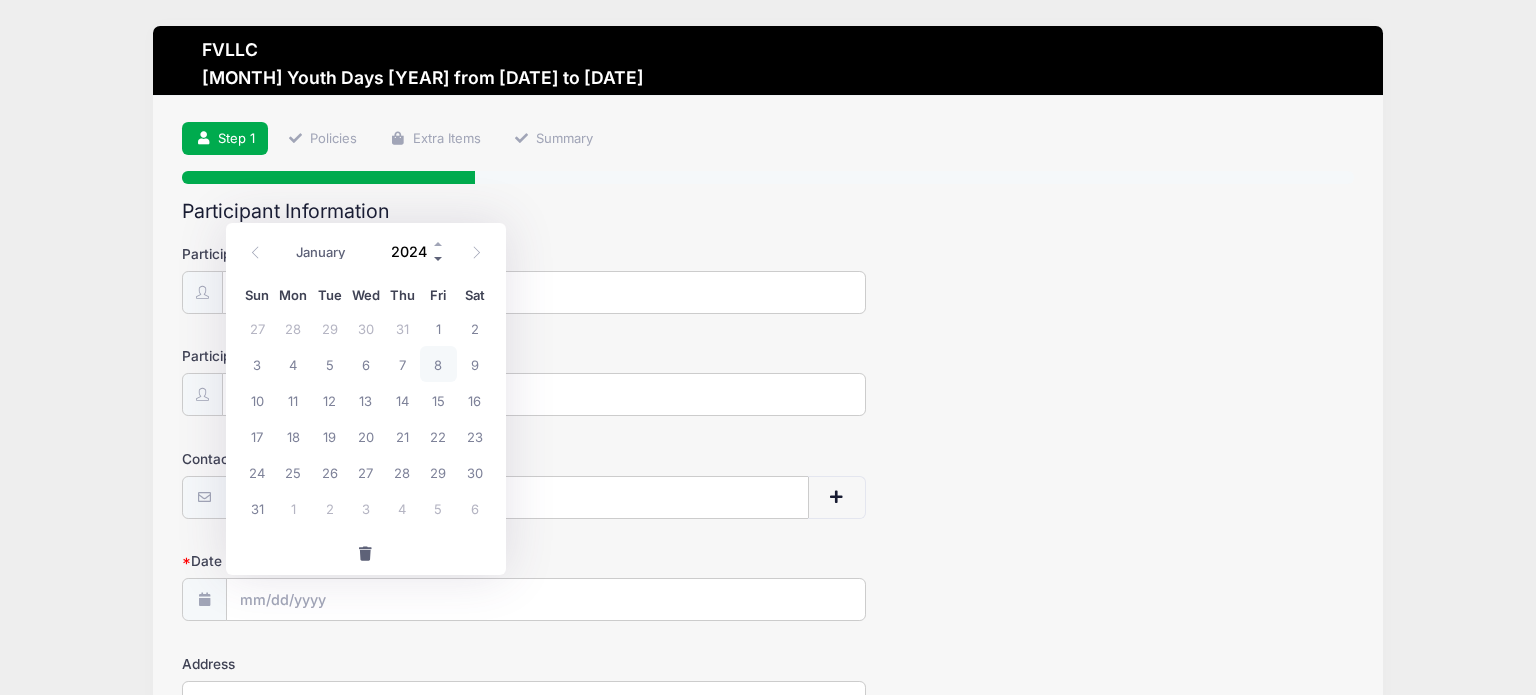 click at bounding box center [439, 259] 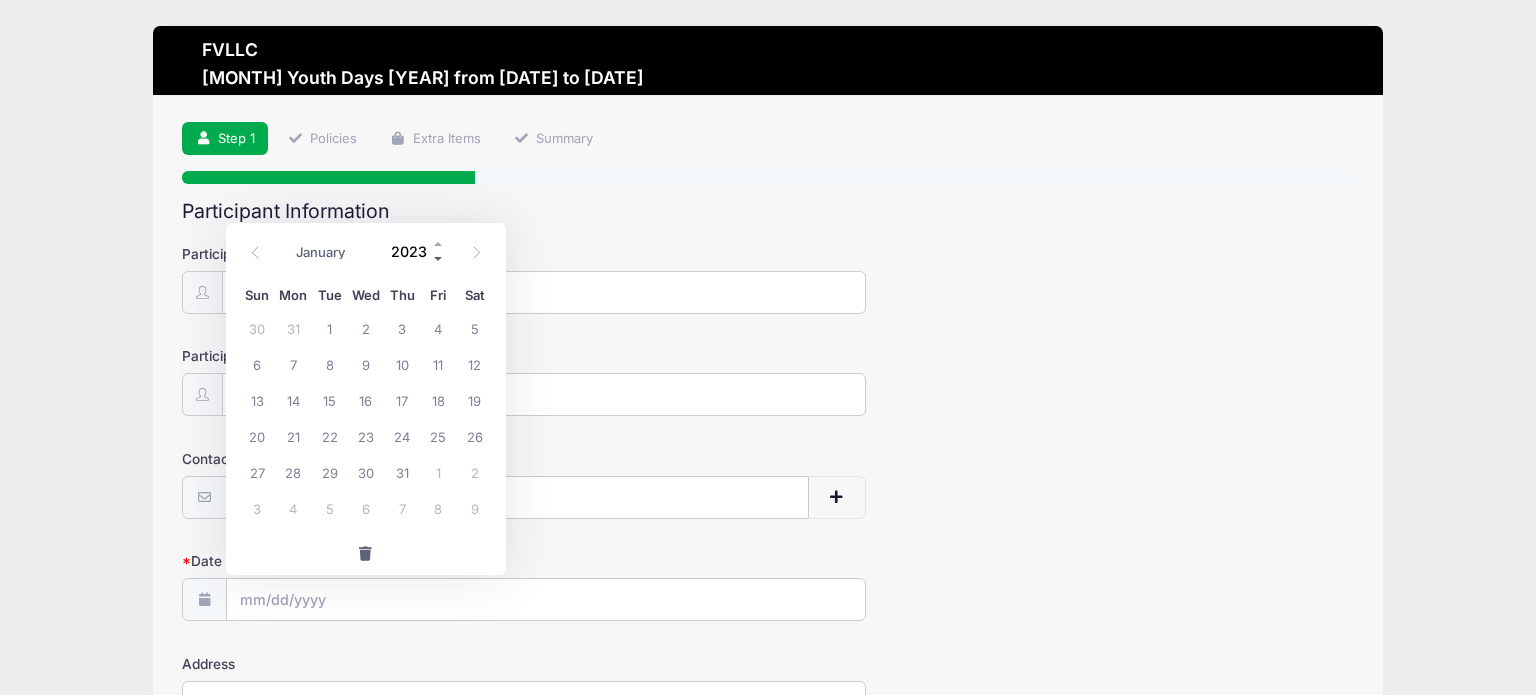 click at bounding box center (439, 259) 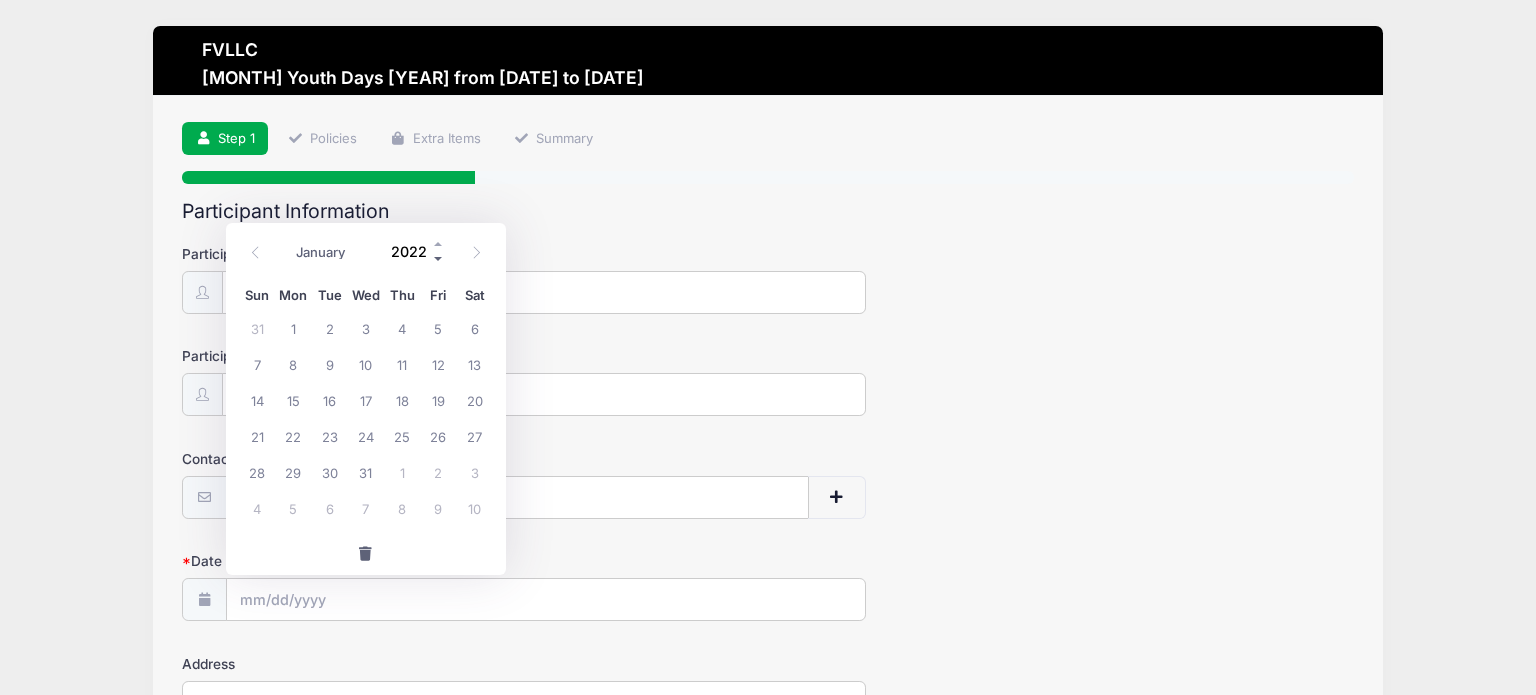 click at bounding box center (439, 259) 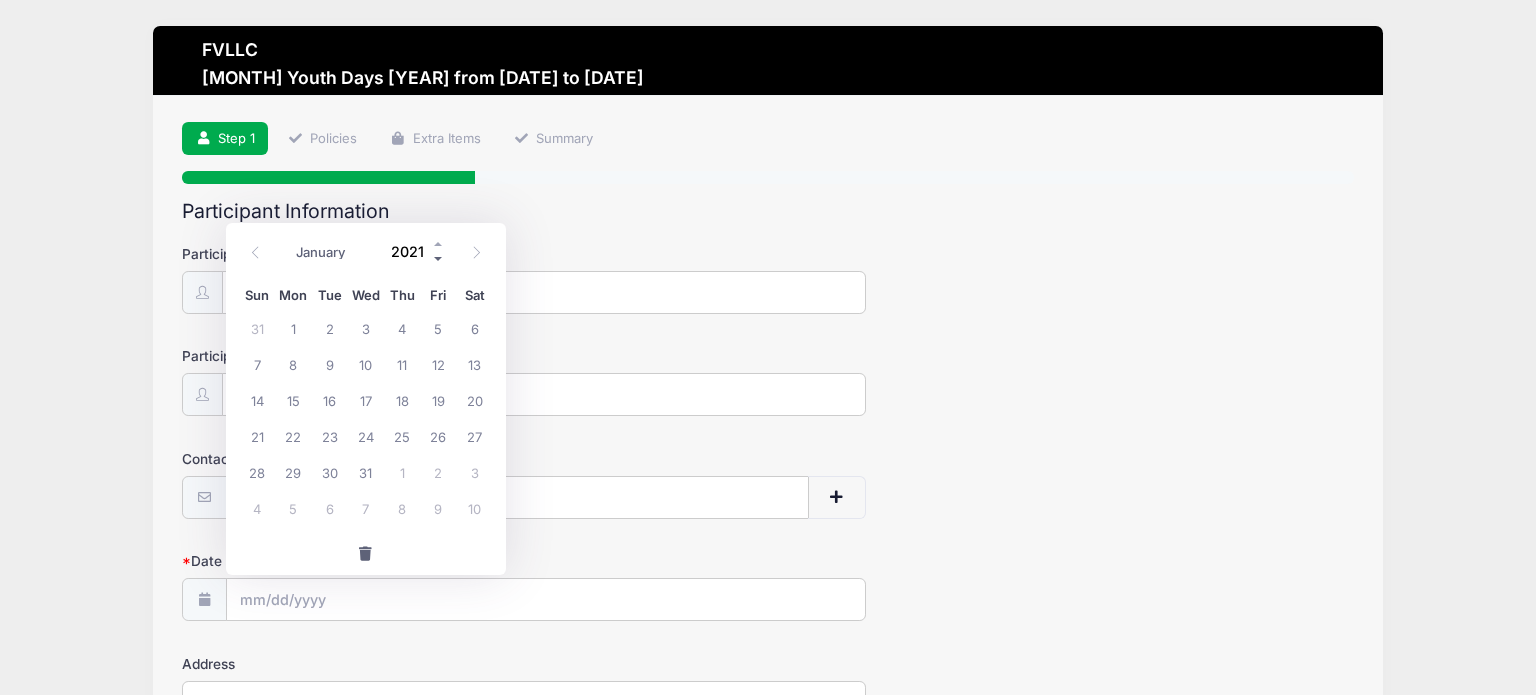 click at bounding box center [439, 259] 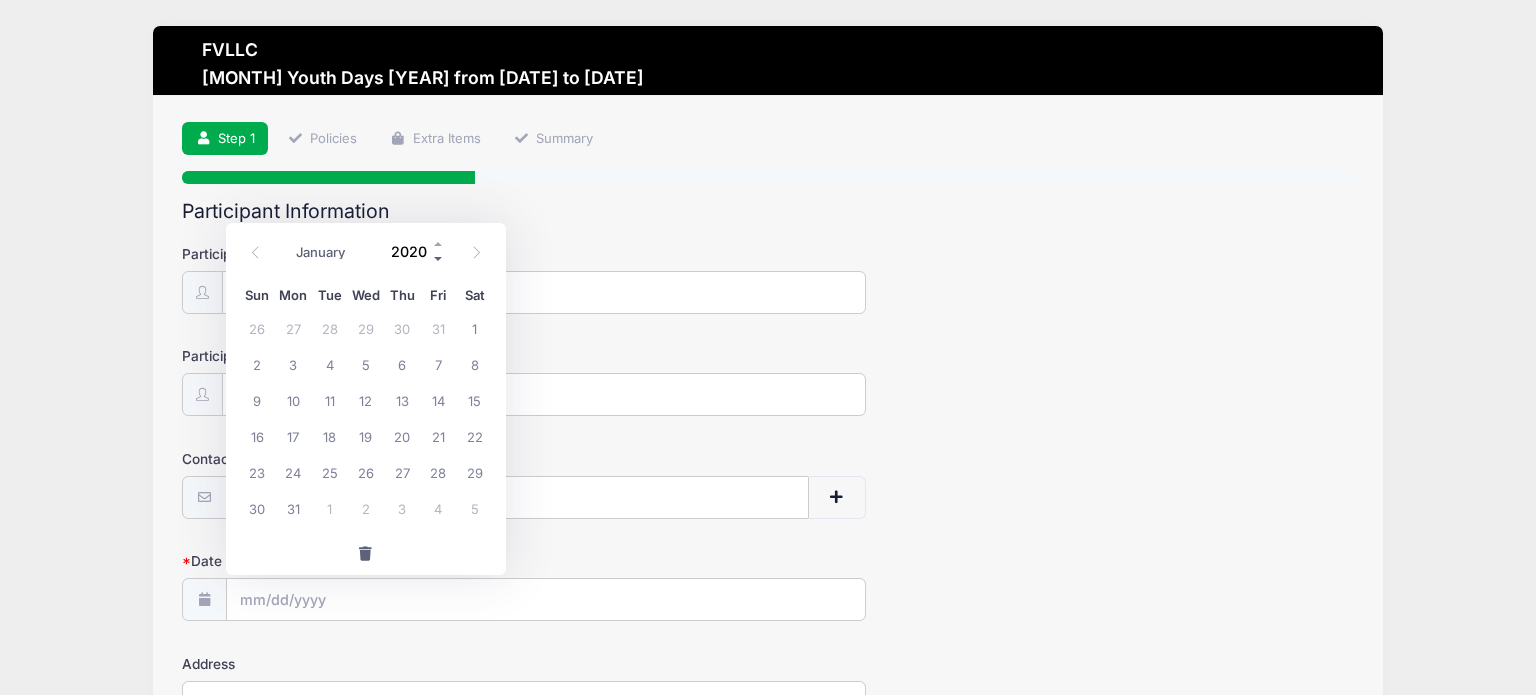 click at bounding box center (439, 259) 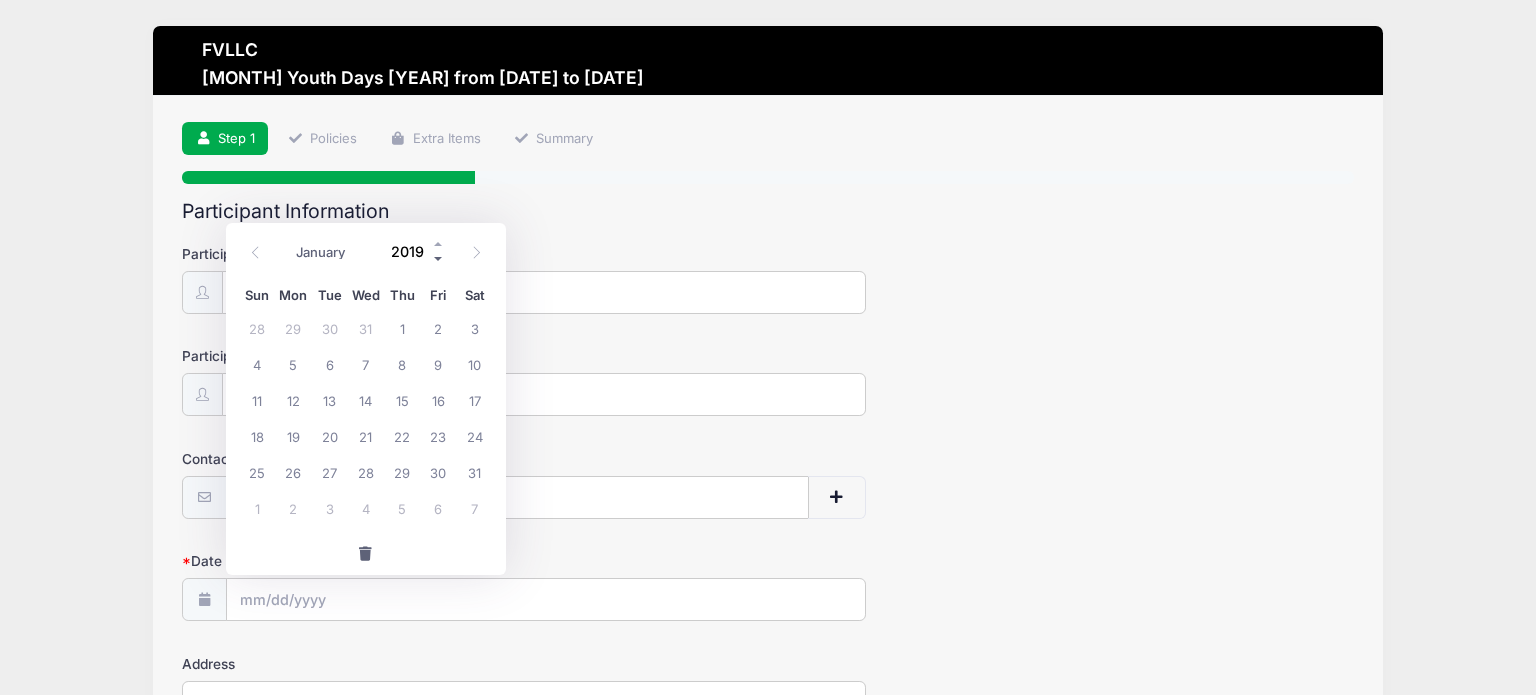 click at bounding box center [439, 259] 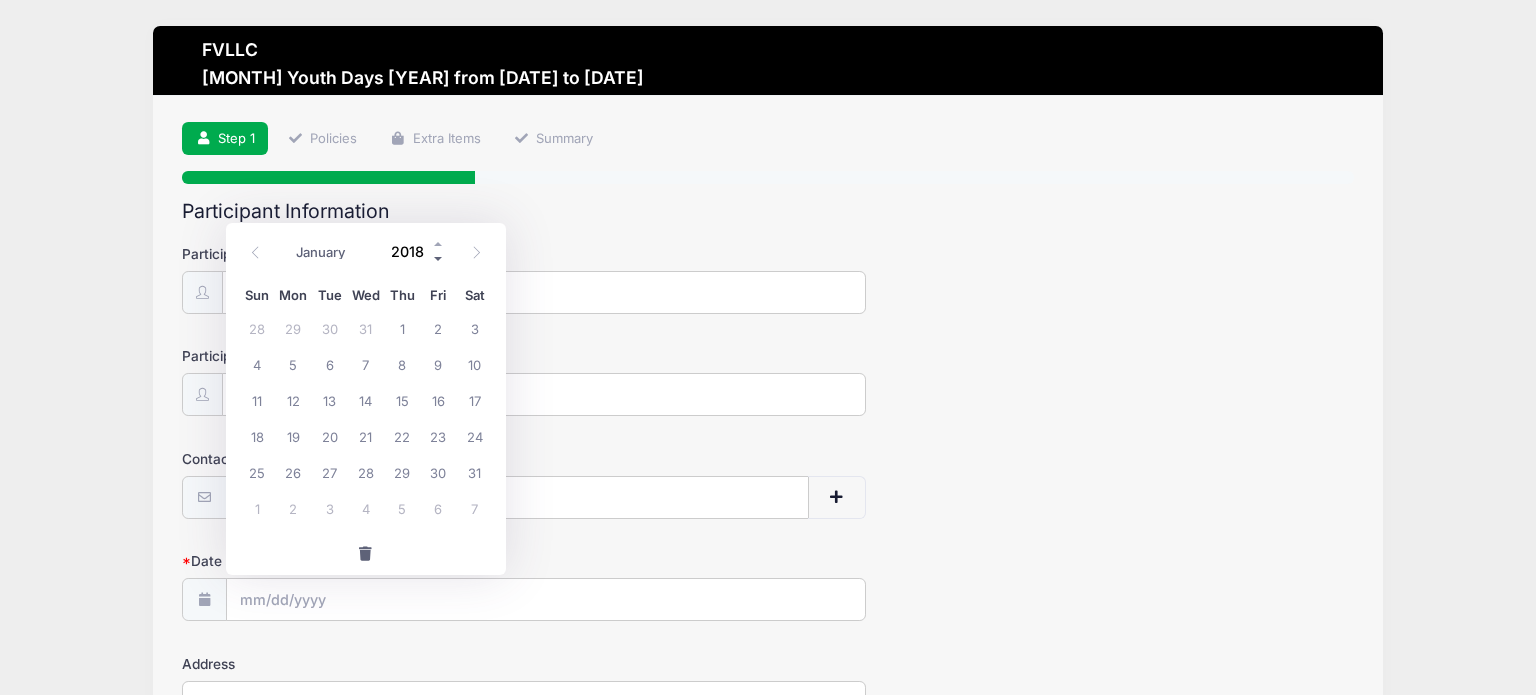 click at bounding box center [439, 259] 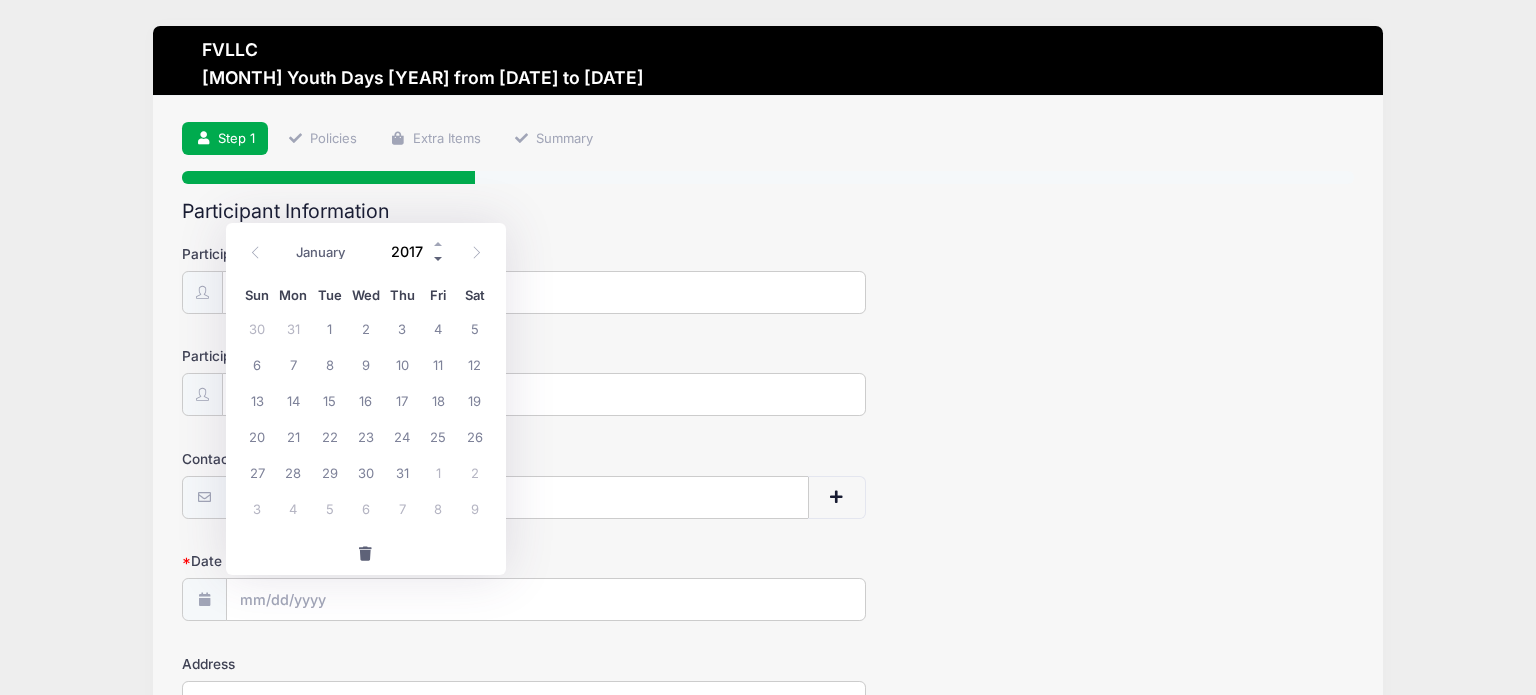 click at bounding box center (439, 259) 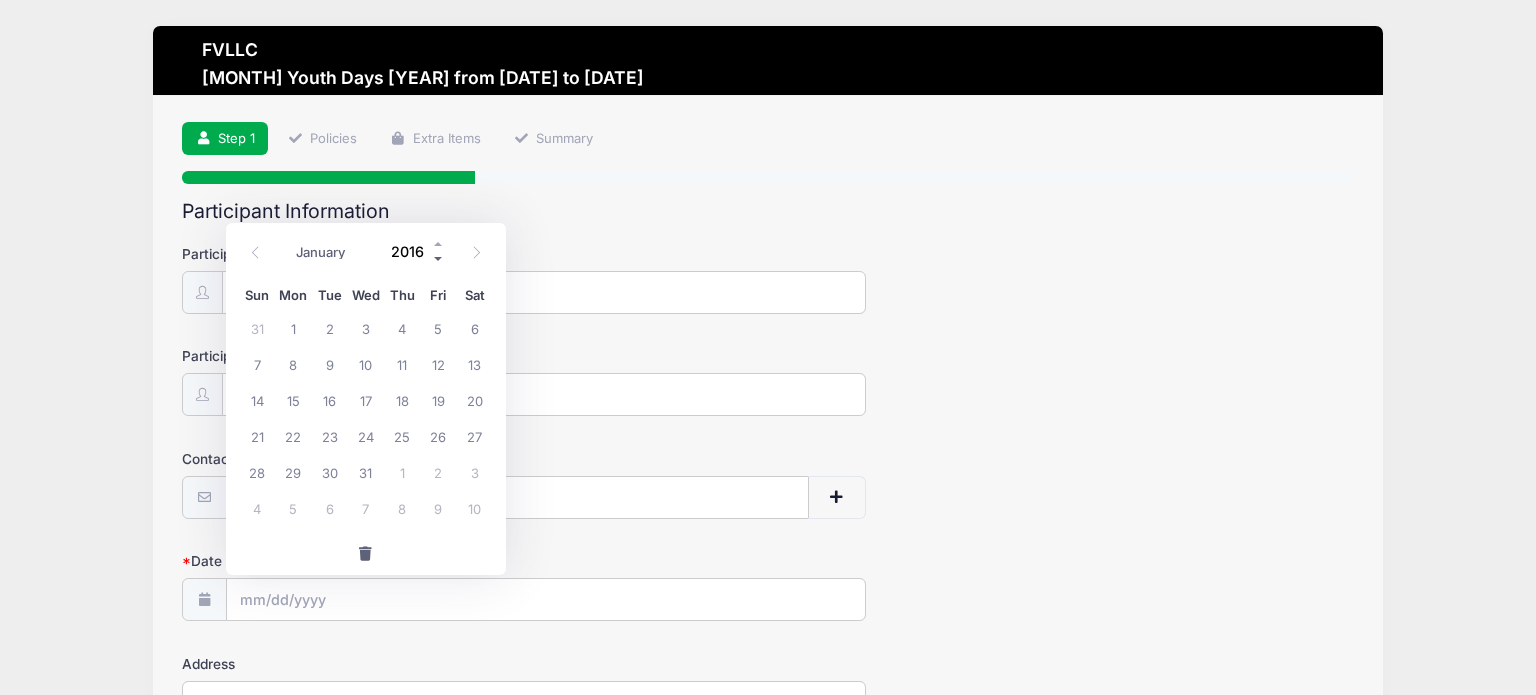 click at bounding box center (439, 259) 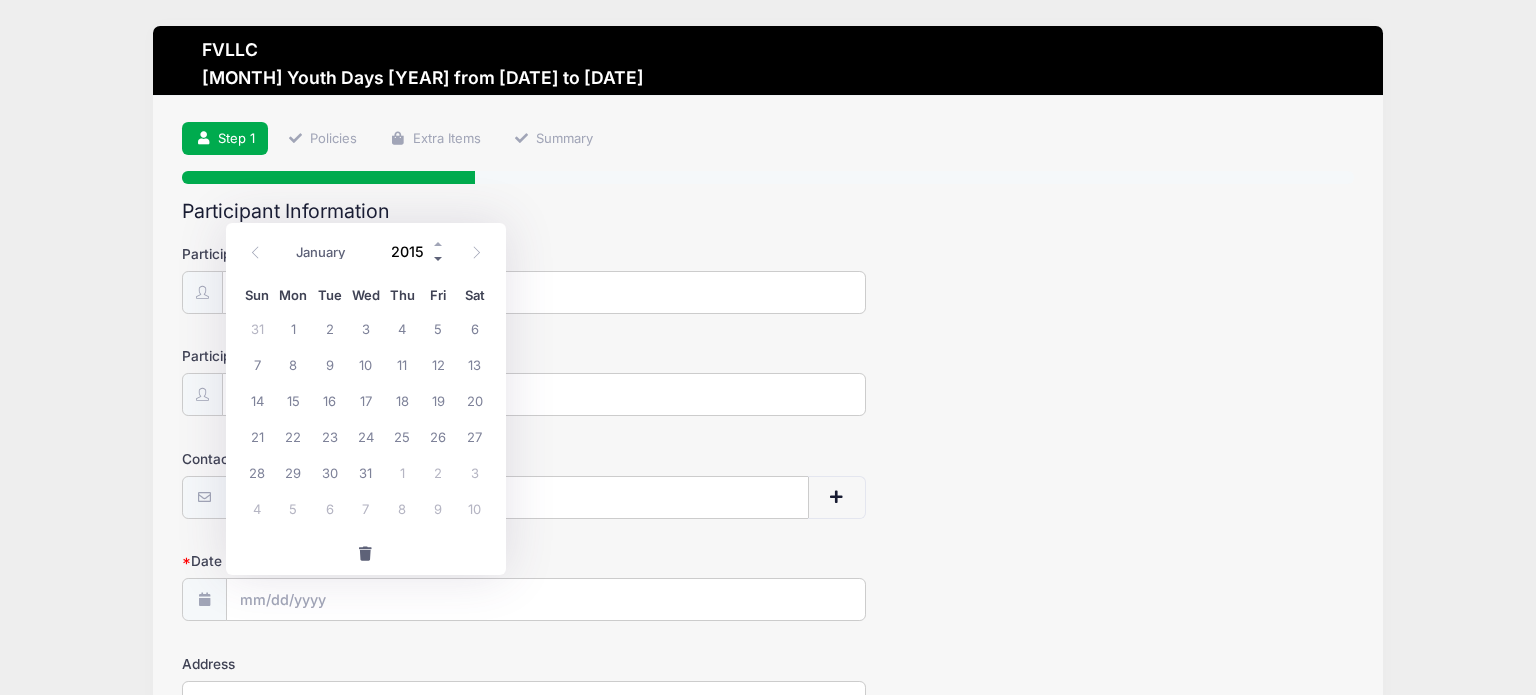 click at bounding box center [439, 259] 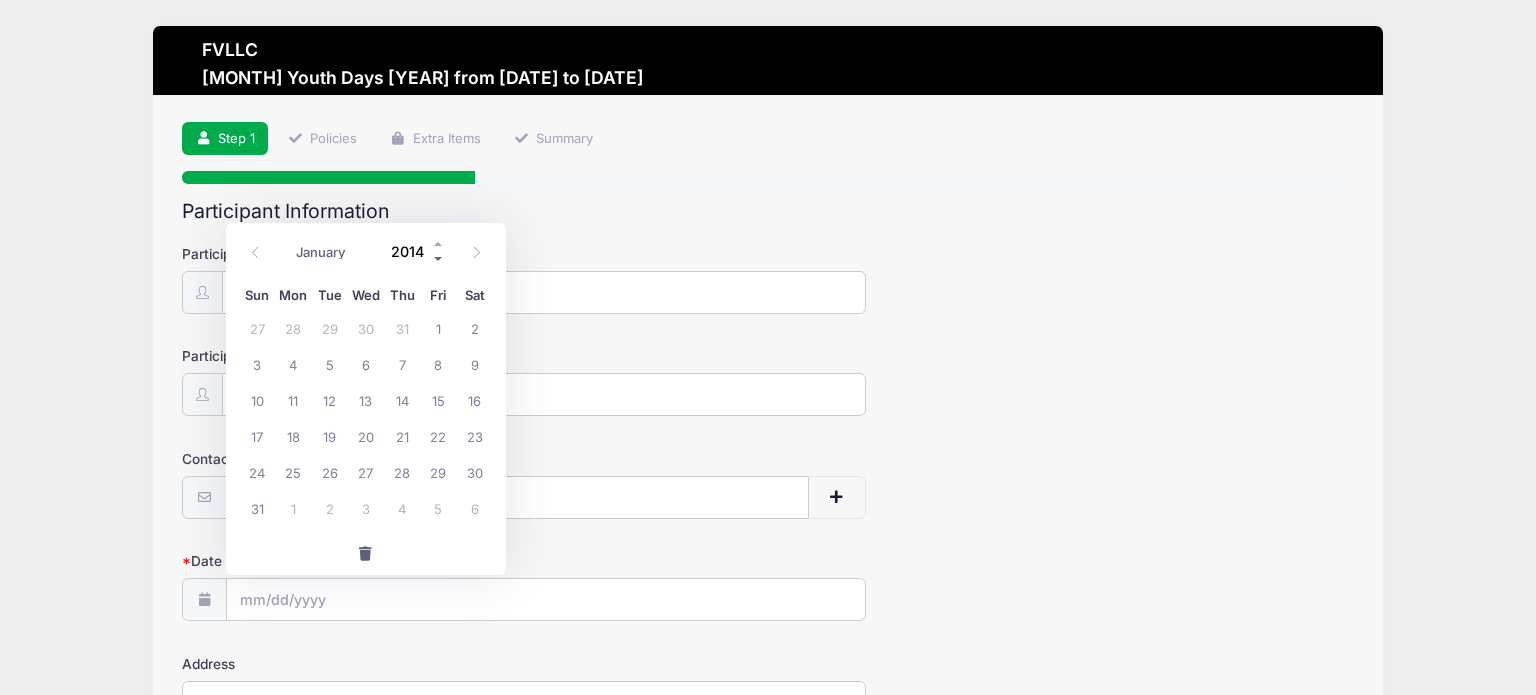 click at bounding box center [439, 259] 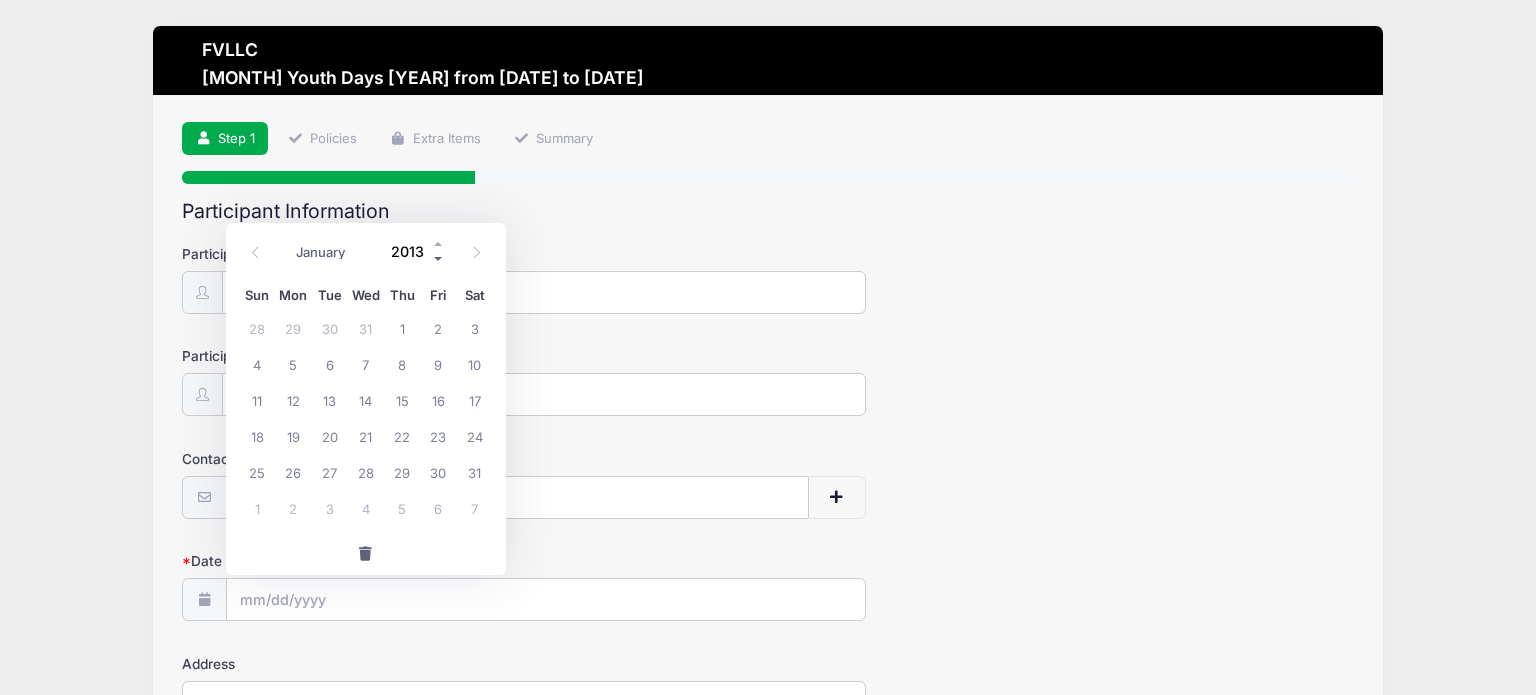click at bounding box center (439, 259) 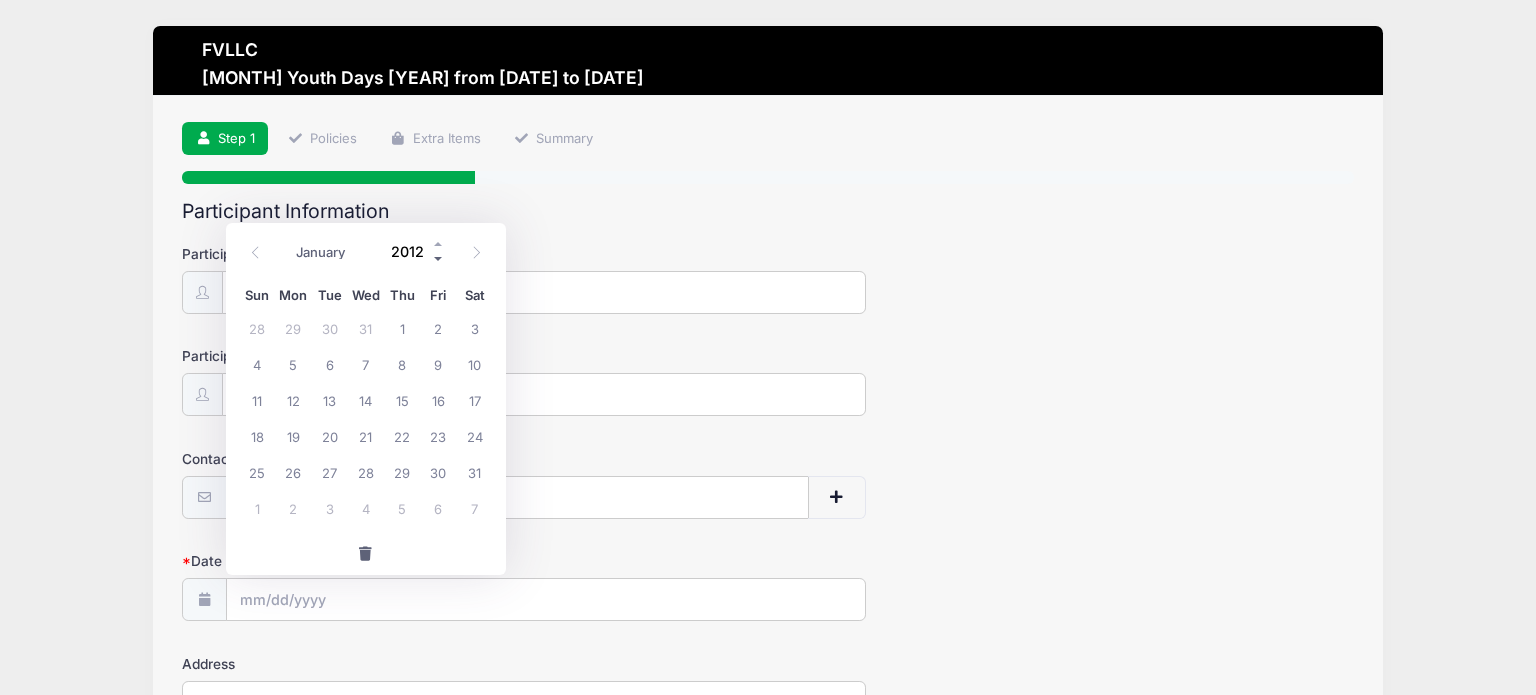 click at bounding box center (439, 259) 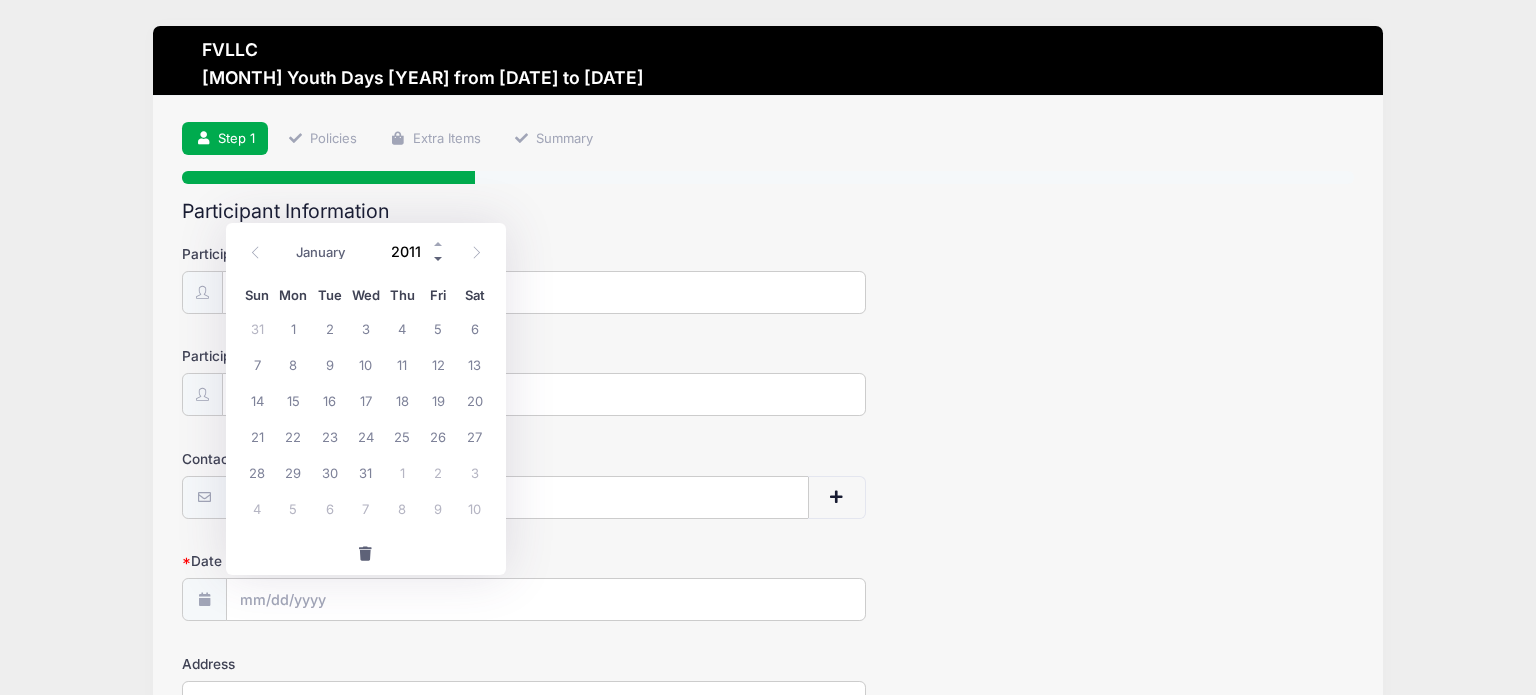 click at bounding box center (439, 259) 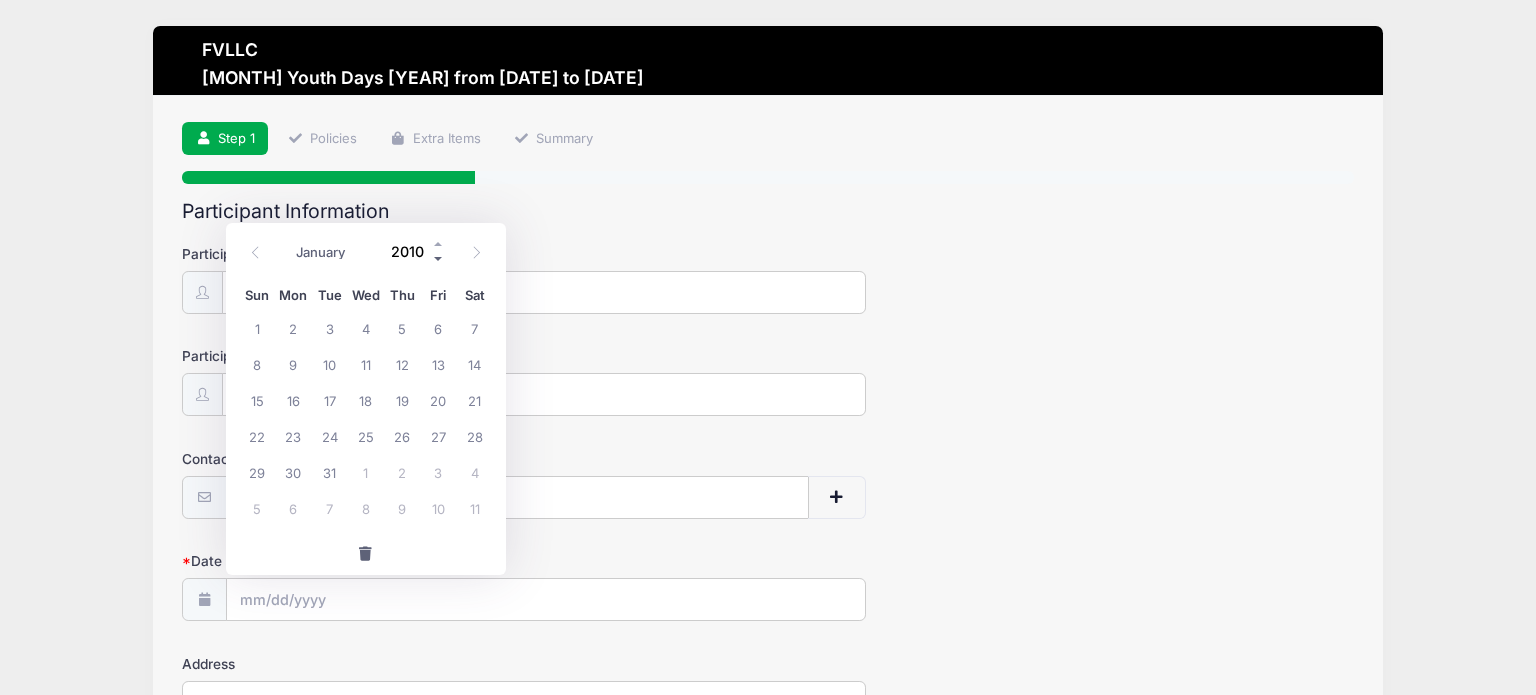 click at bounding box center (439, 259) 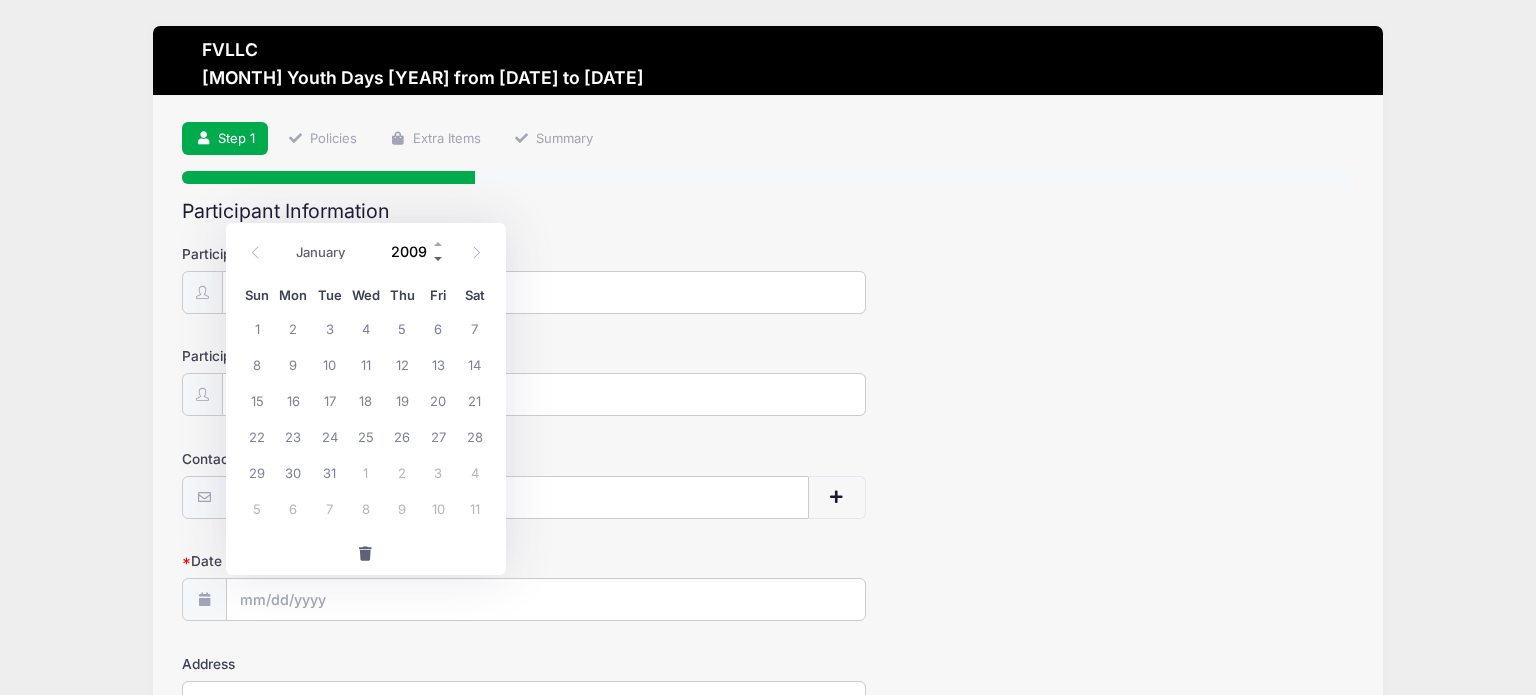 click at bounding box center (439, 259) 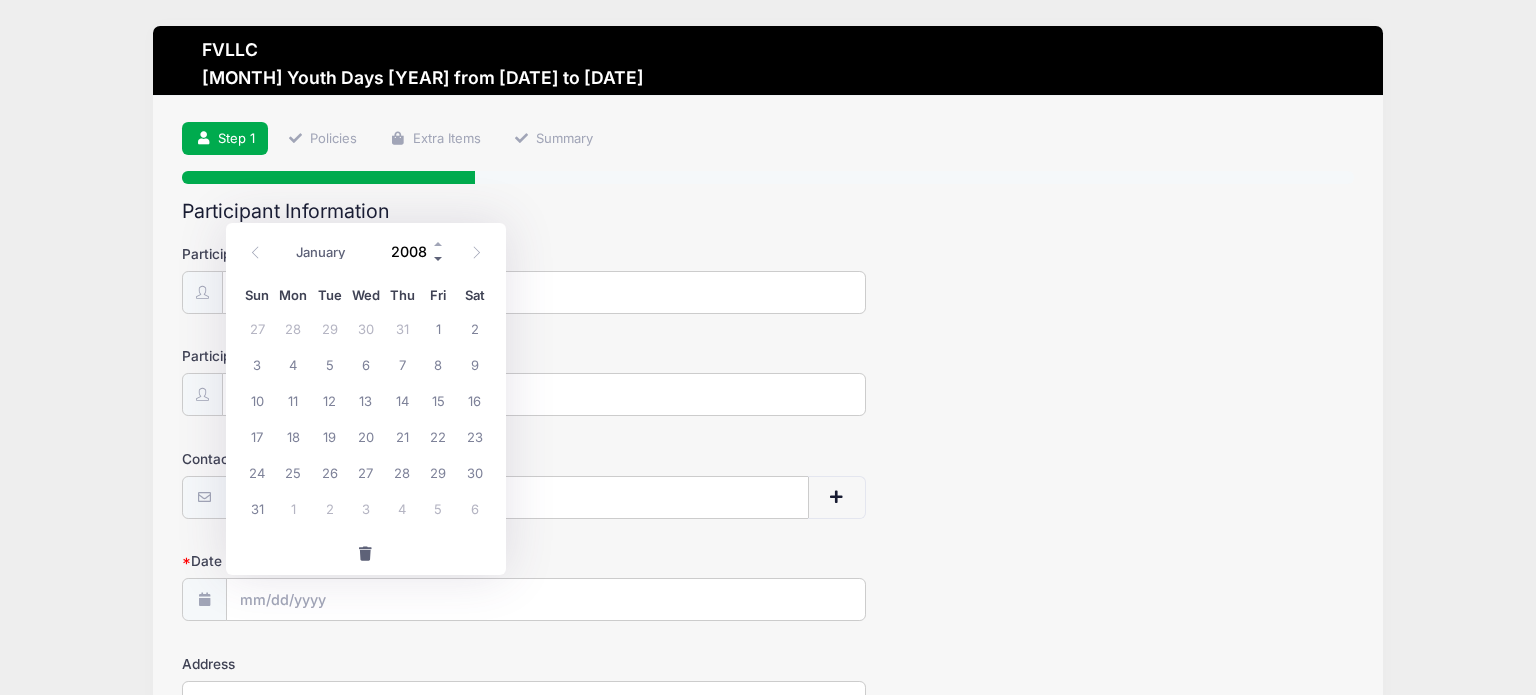 click at bounding box center [439, 259] 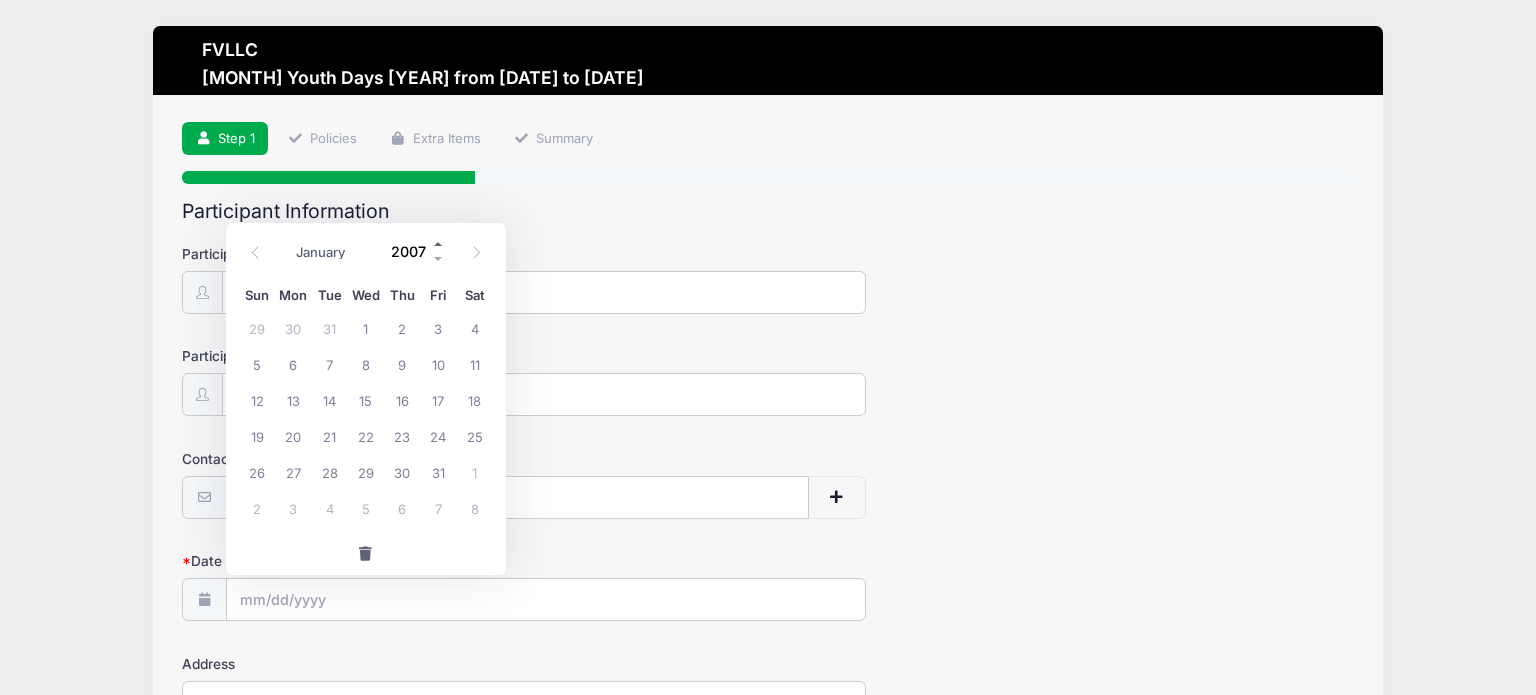 click at bounding box center [439, 244] 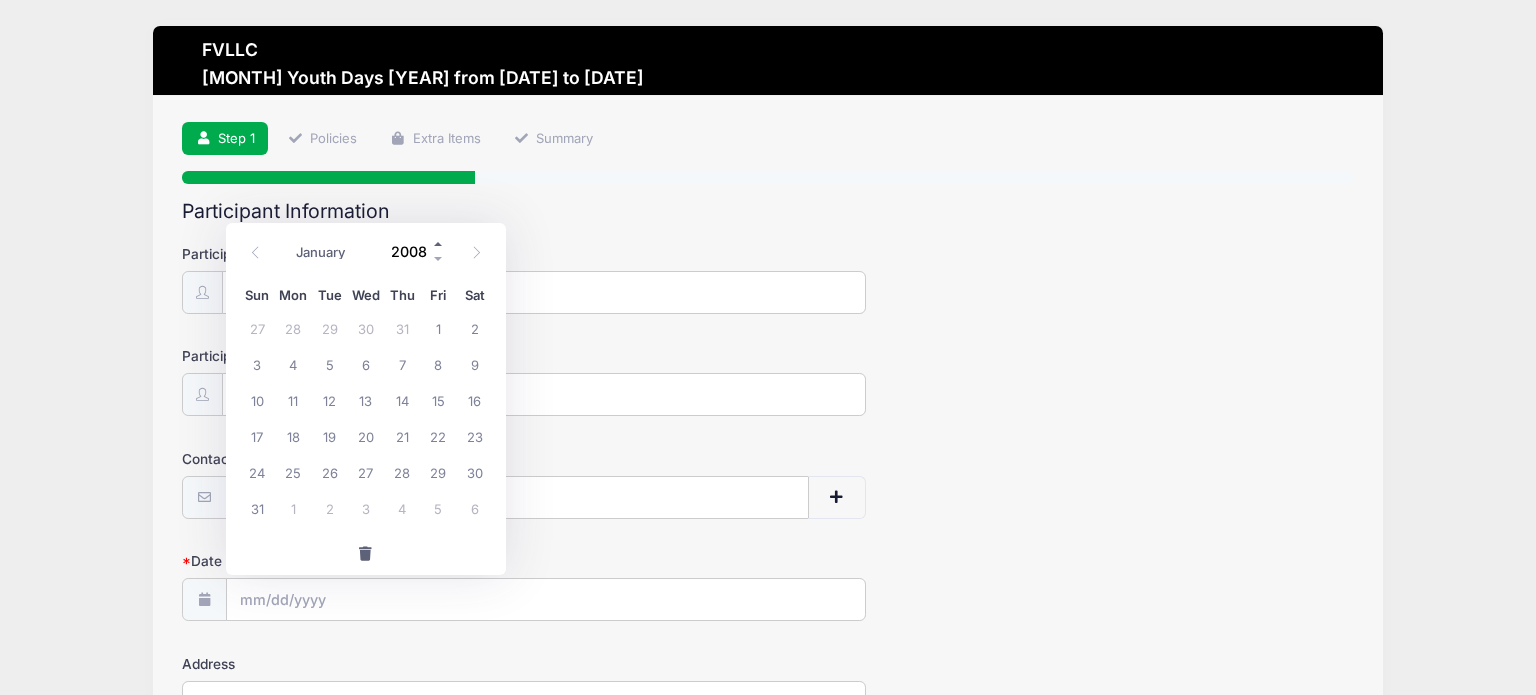 click at bounding box center (439, 244) 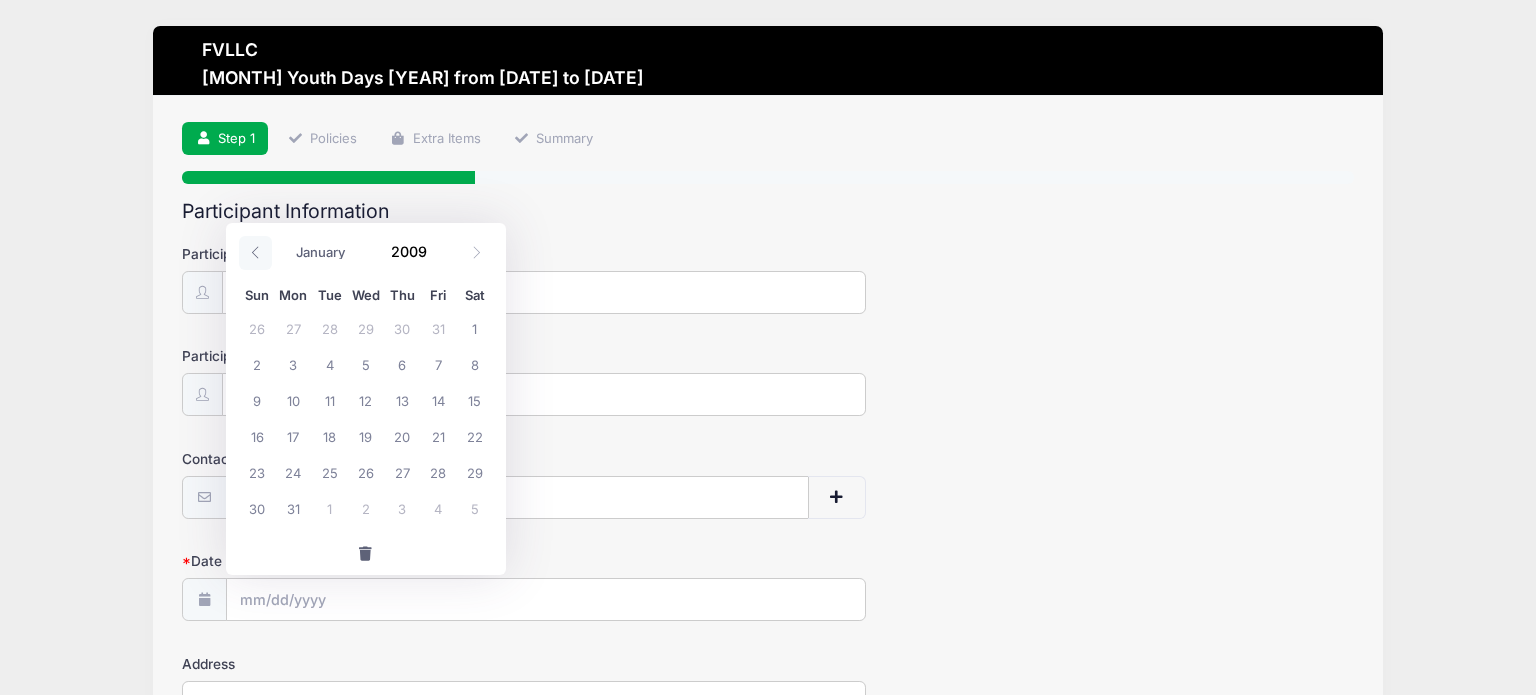 click at bounding box center (255, 253) 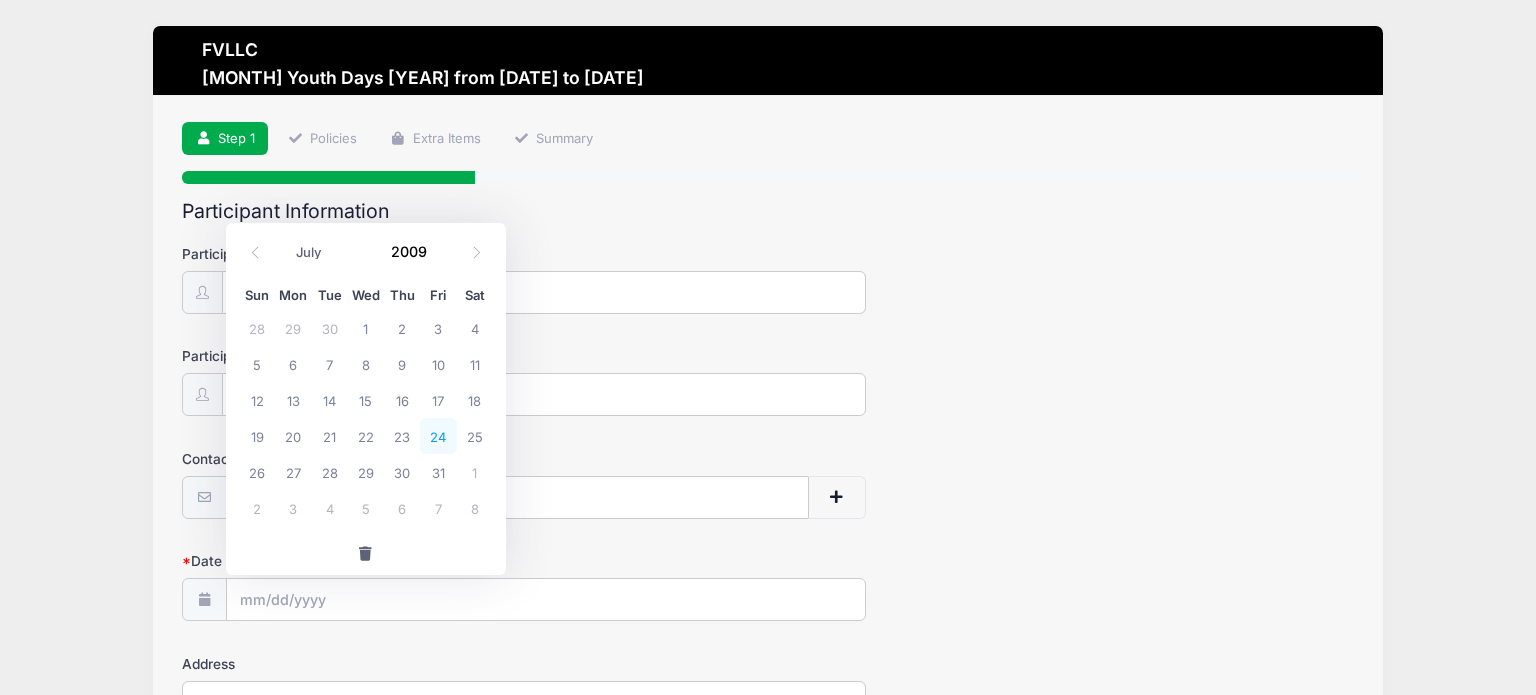 click on "24" at bounding box center (438, 436) 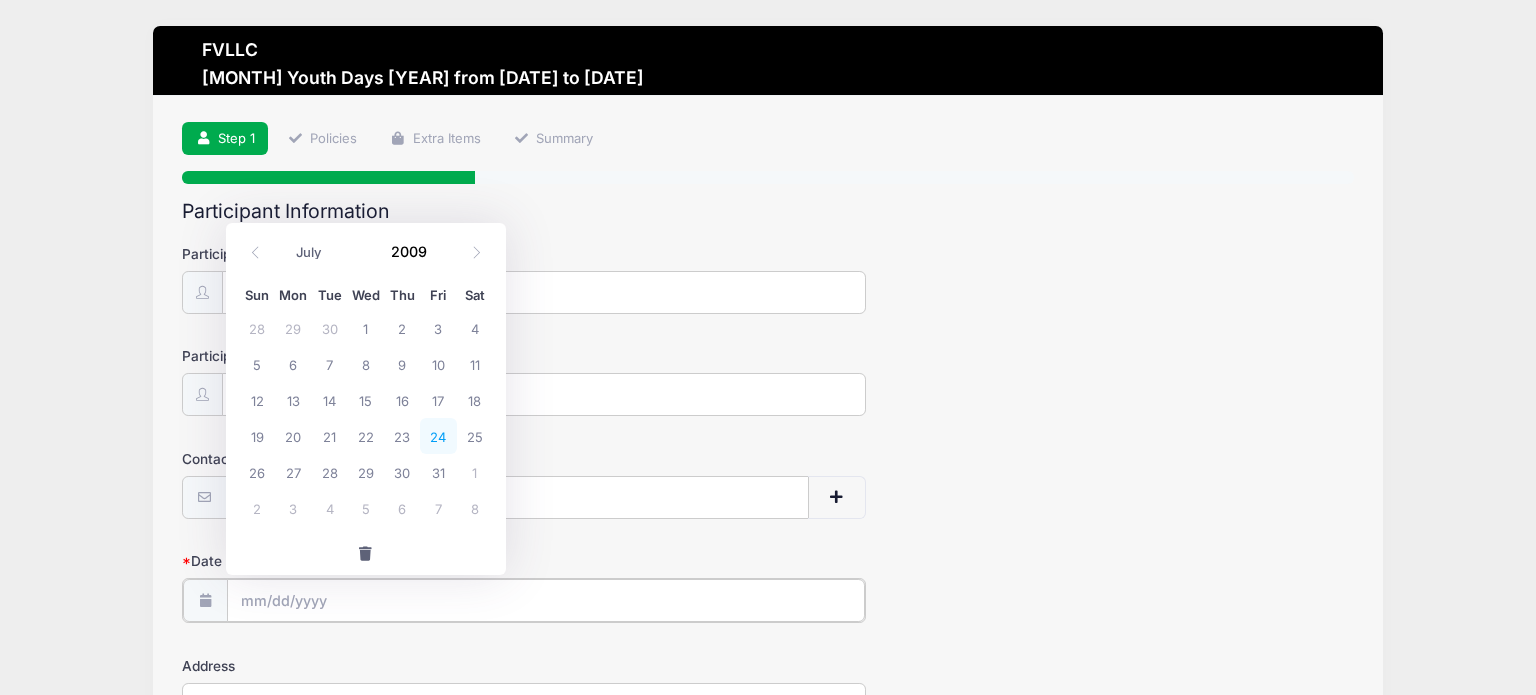 type on "[DATE]" 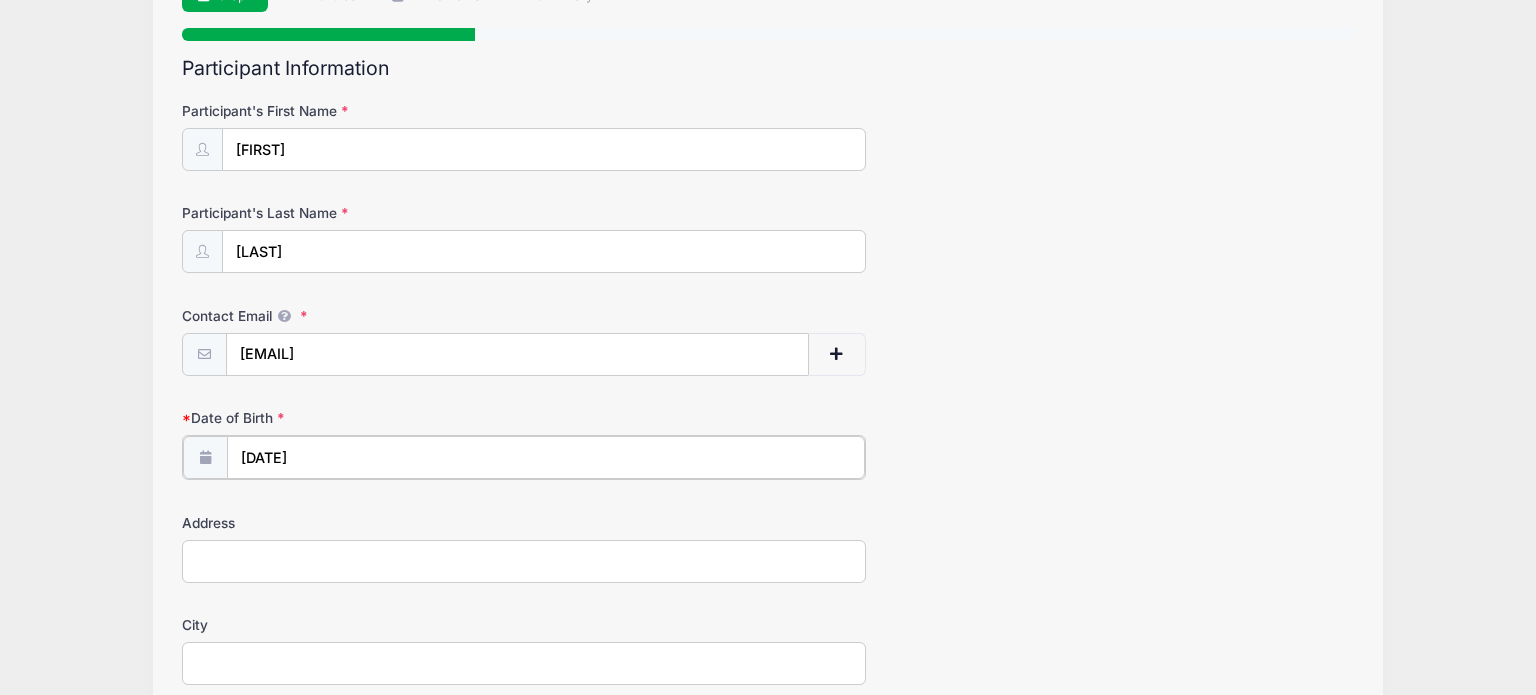 scroll, scrollTop: 172, scrollLeft: 0, axis: vertical 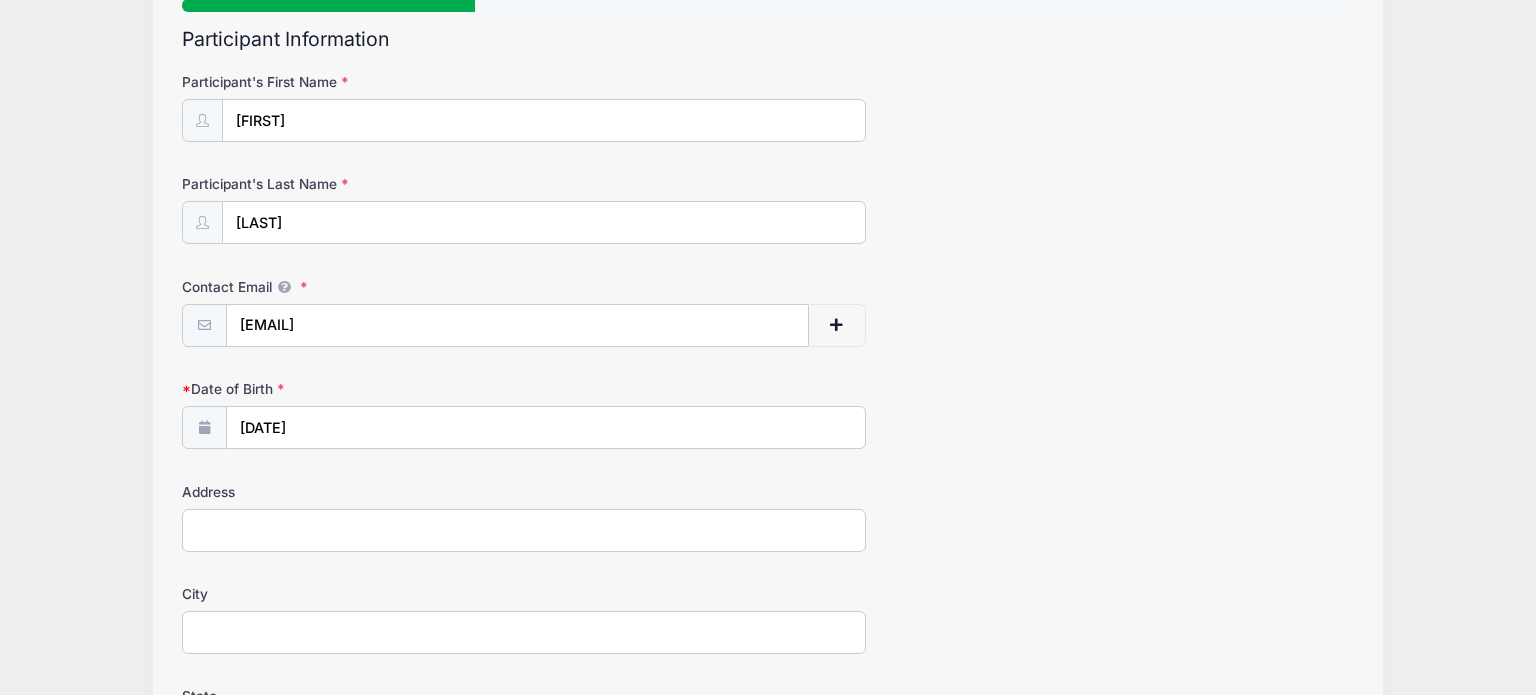 click on "Address" at bounding box center (523, 530) 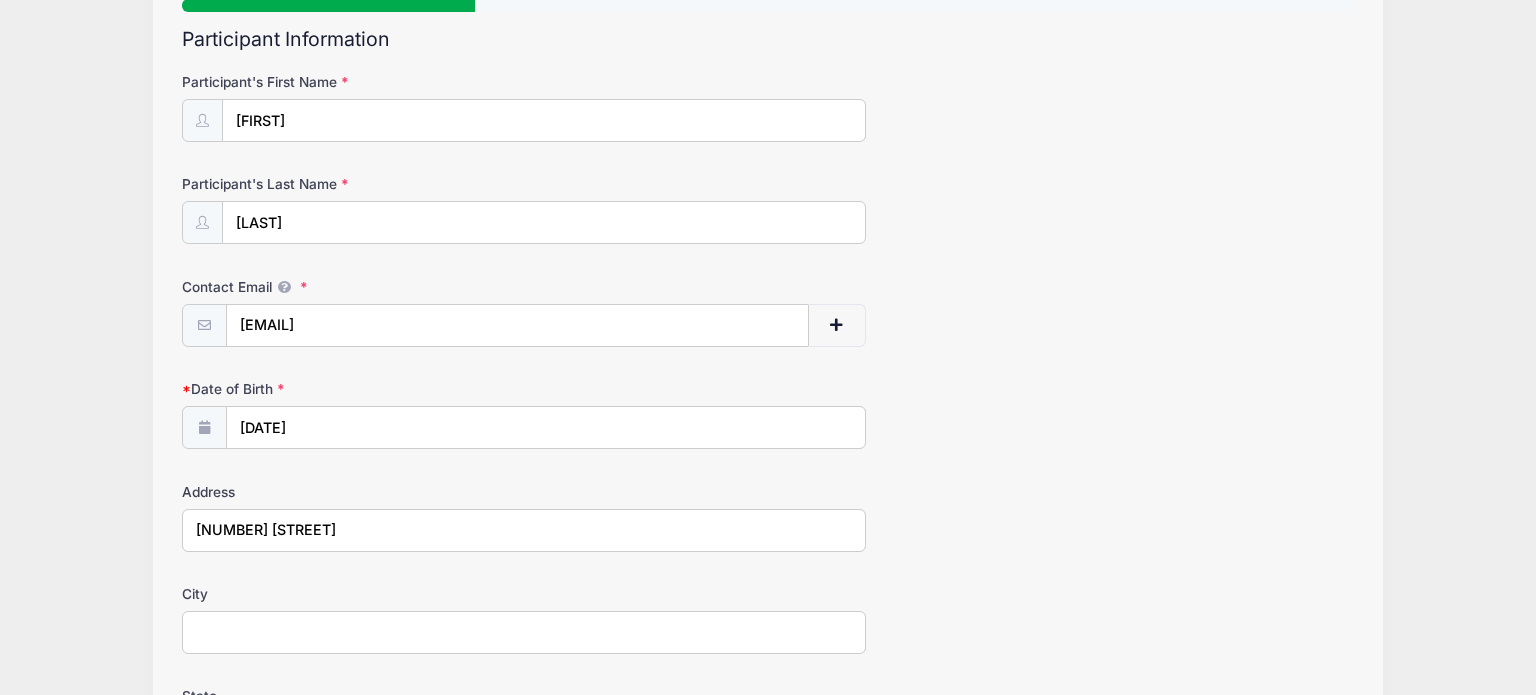 type on "[CITY]" 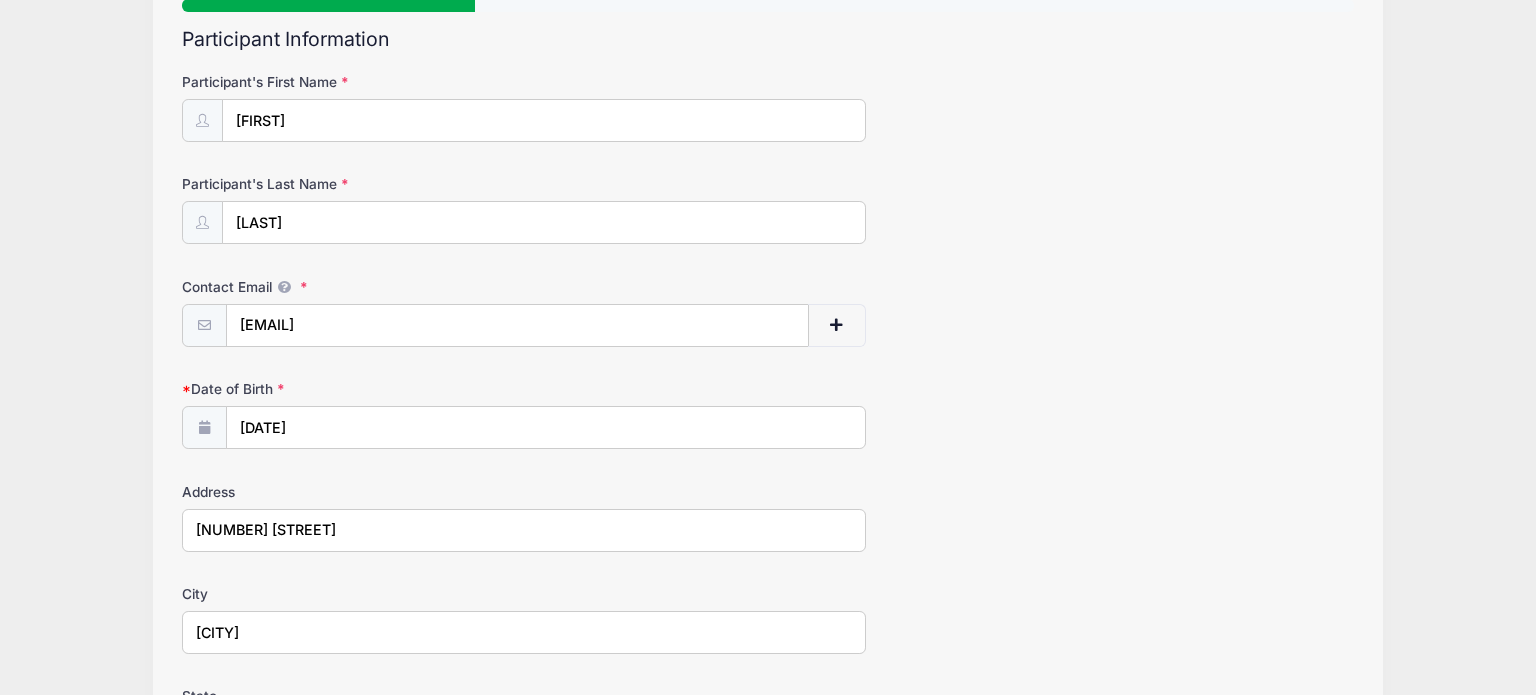 select on "[STATE]" 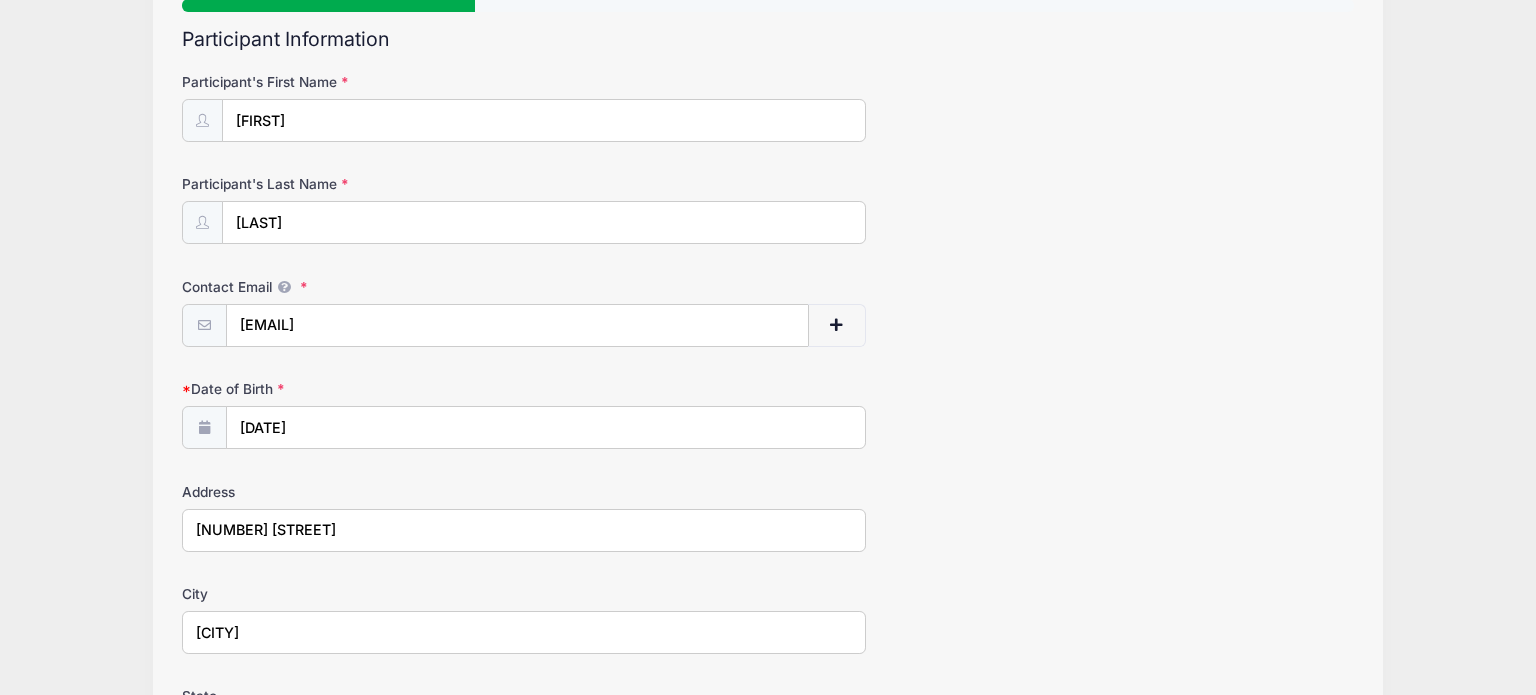 type on "[ZIP]" 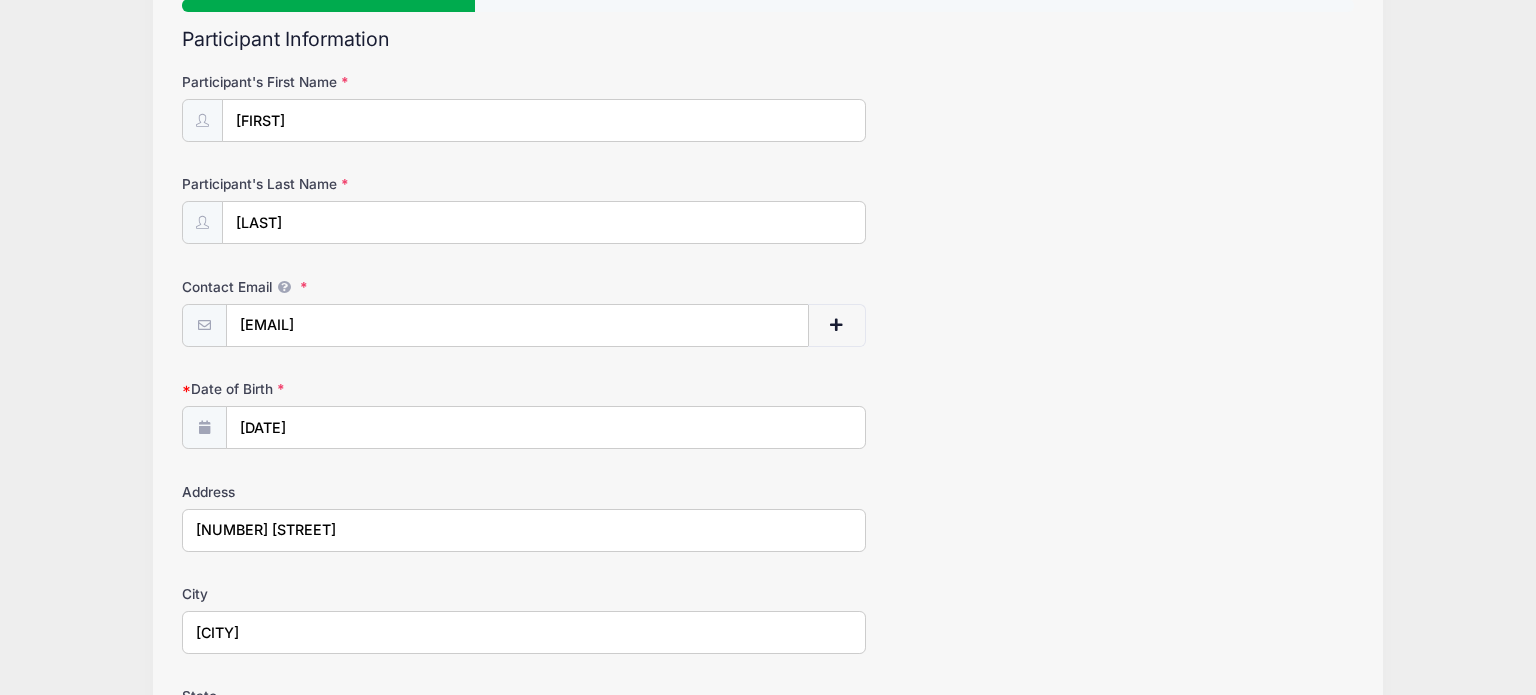 type on "([PHONE]" 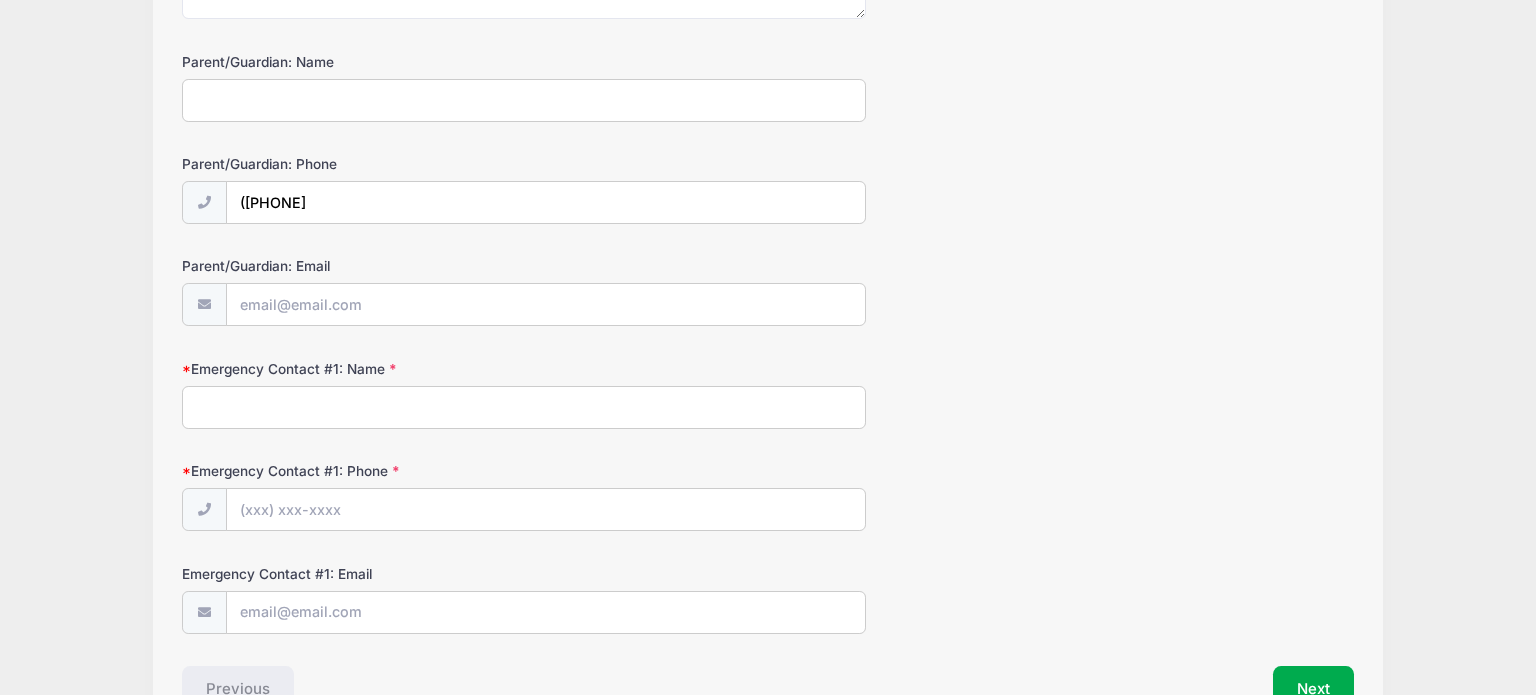 scroll, scrollTop: 1411, scrollLeft: 0, axis: vertical 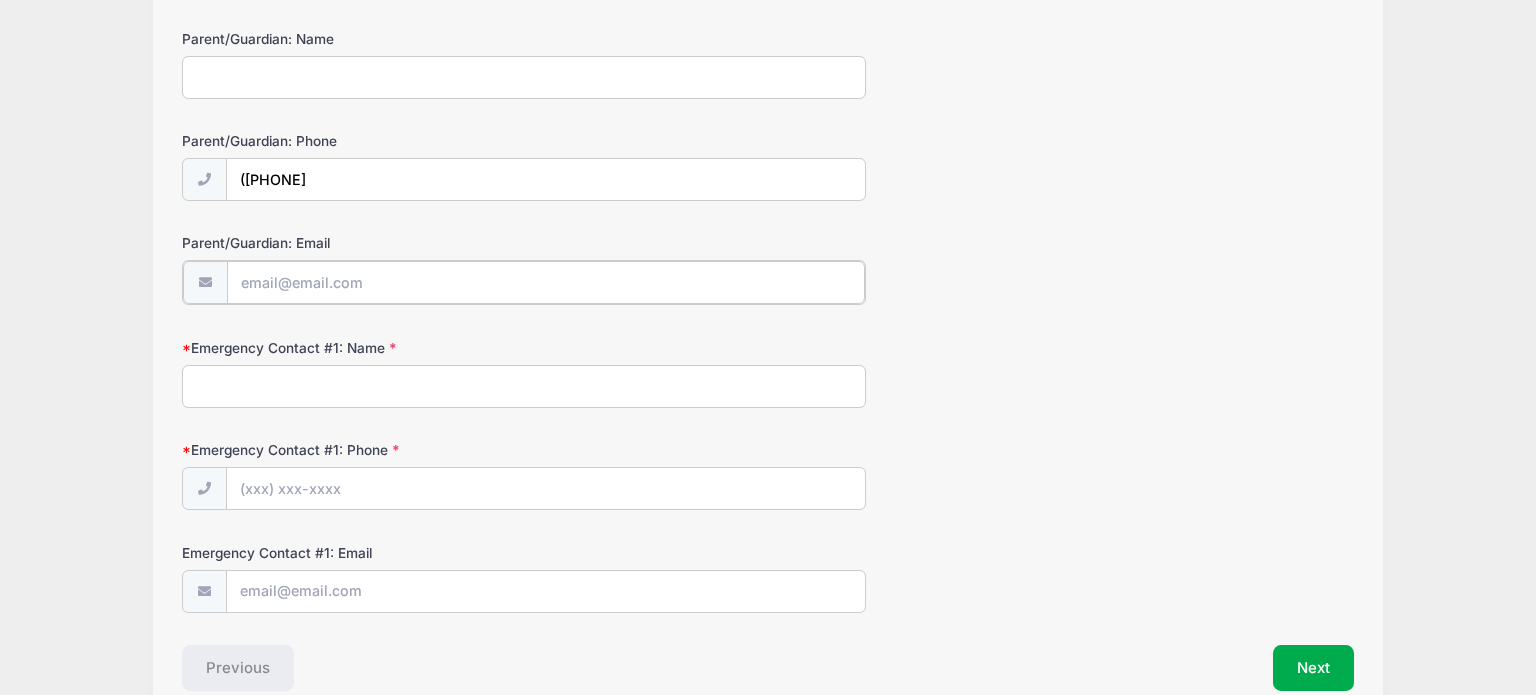 click on "Parent/Guardian: Email" at bounding box center [546, 282] 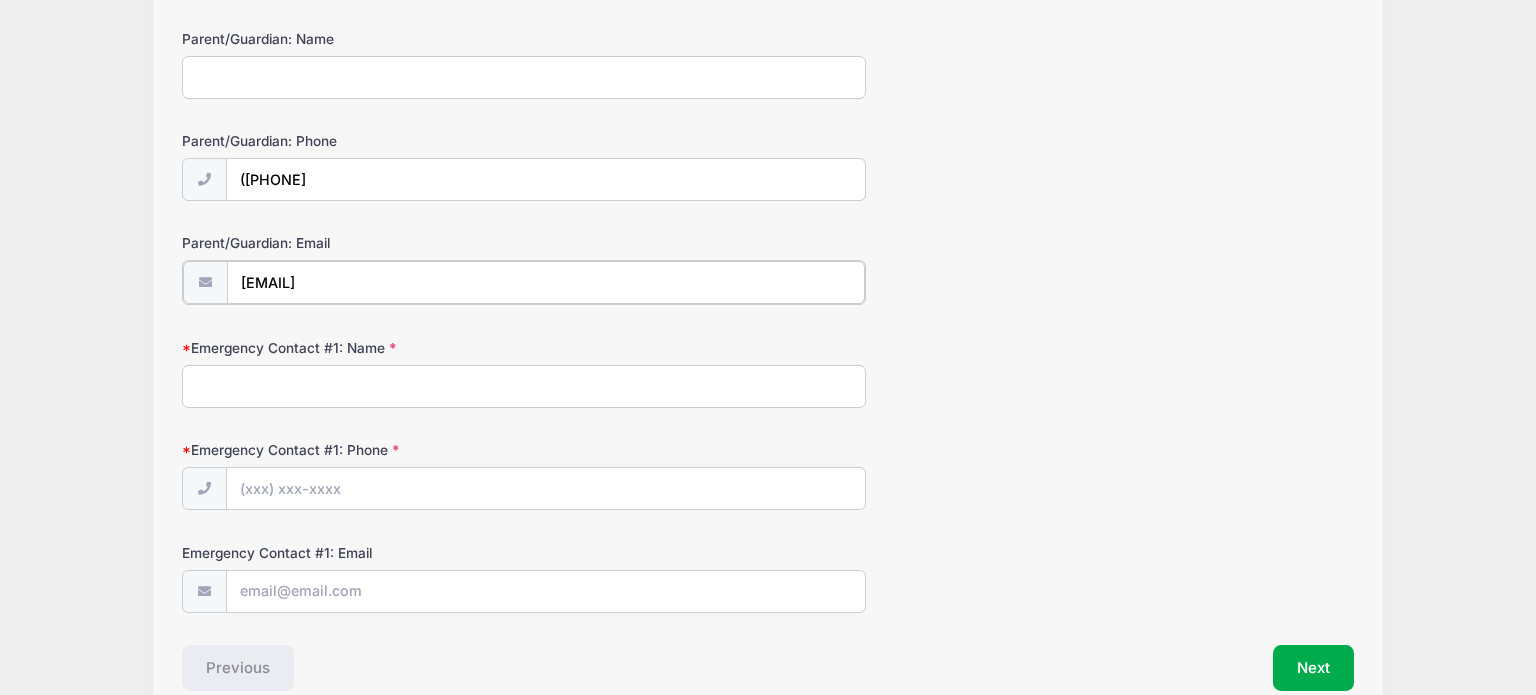 type on "[EMAIL]" 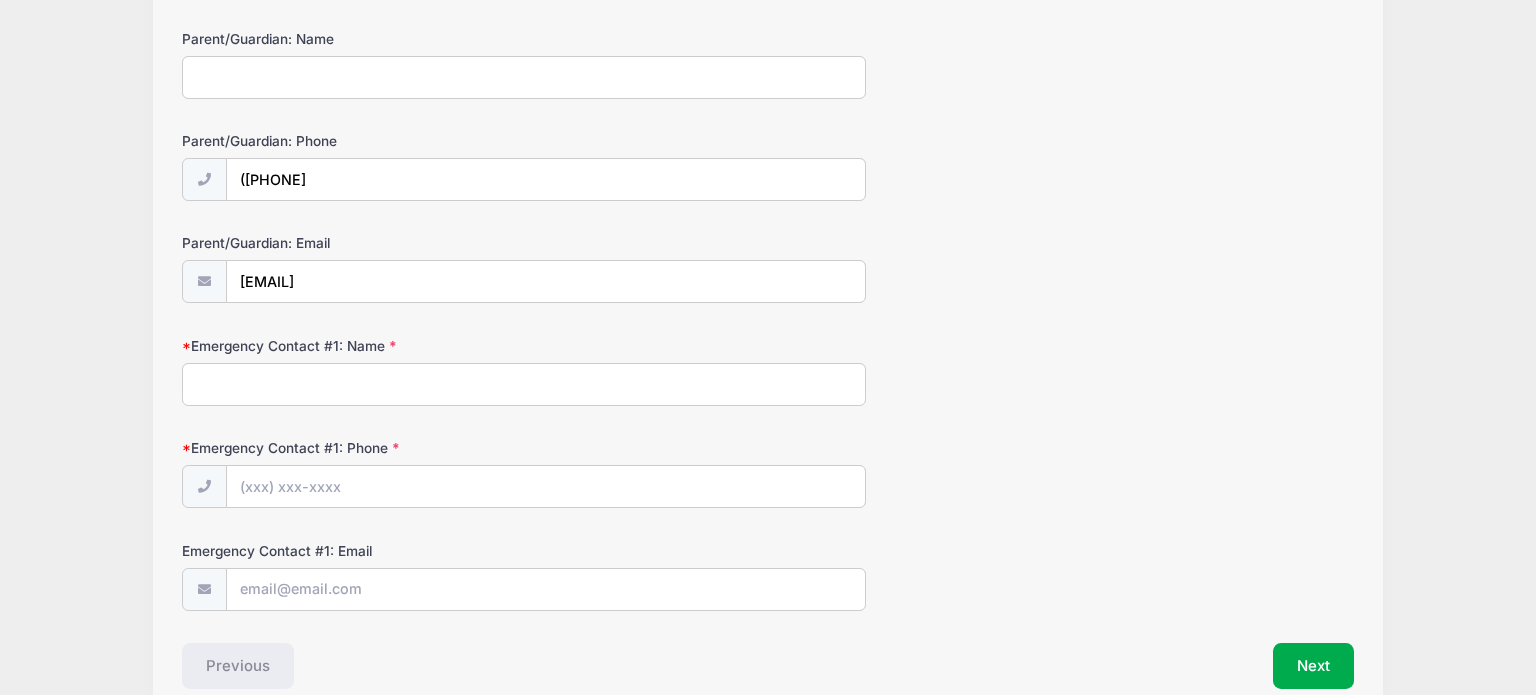 click on "Emergency Contact #1: Name" at bounding box center (523, 384) 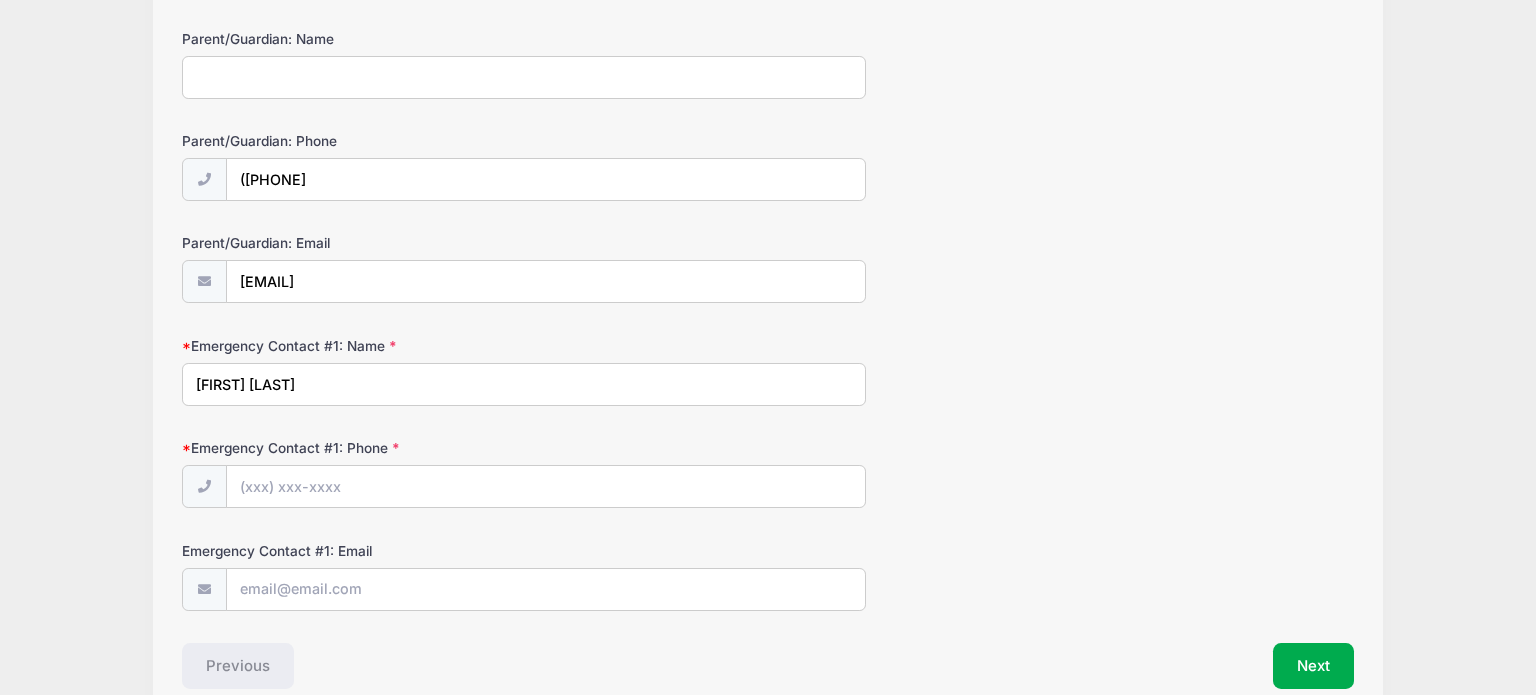 type on "[FIRST] [LAST]" 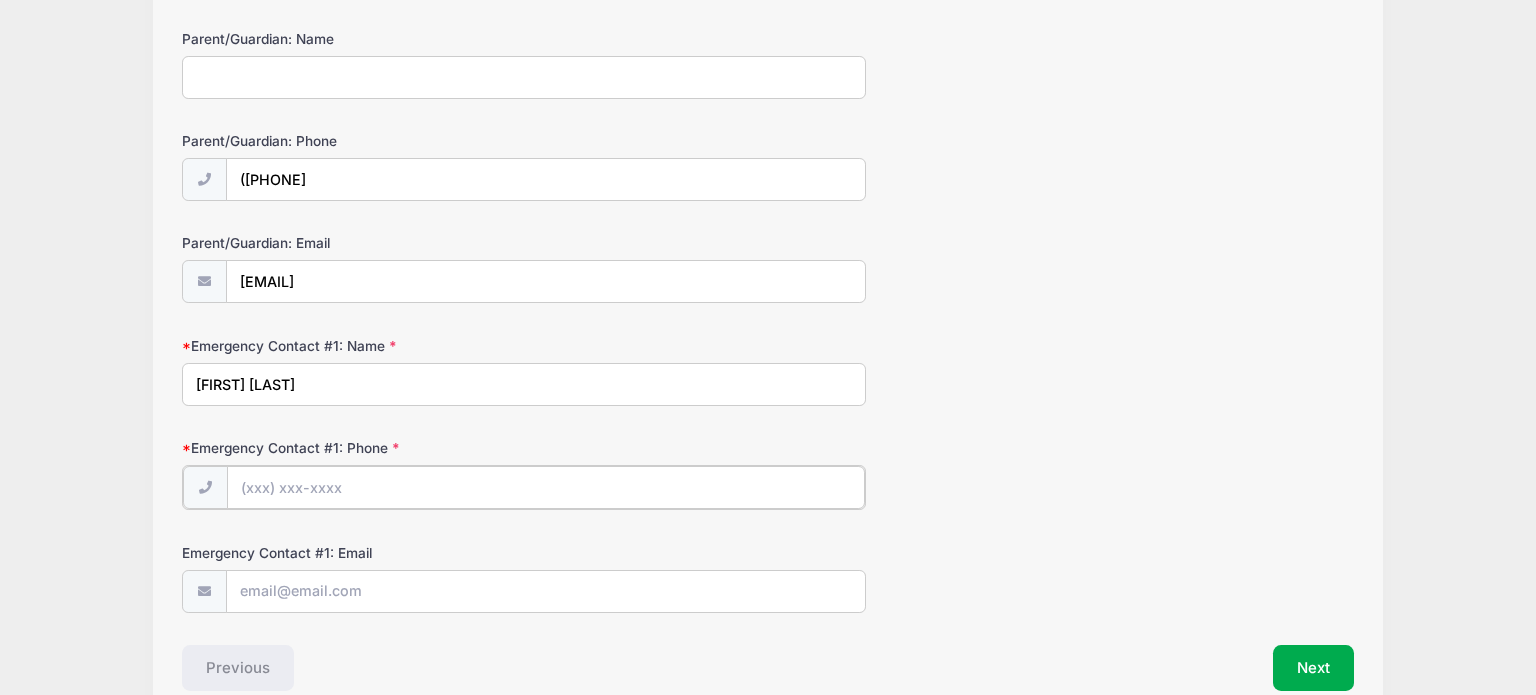 click on "Emergency Contact #1: Phone" at bounding box center [546, 487] 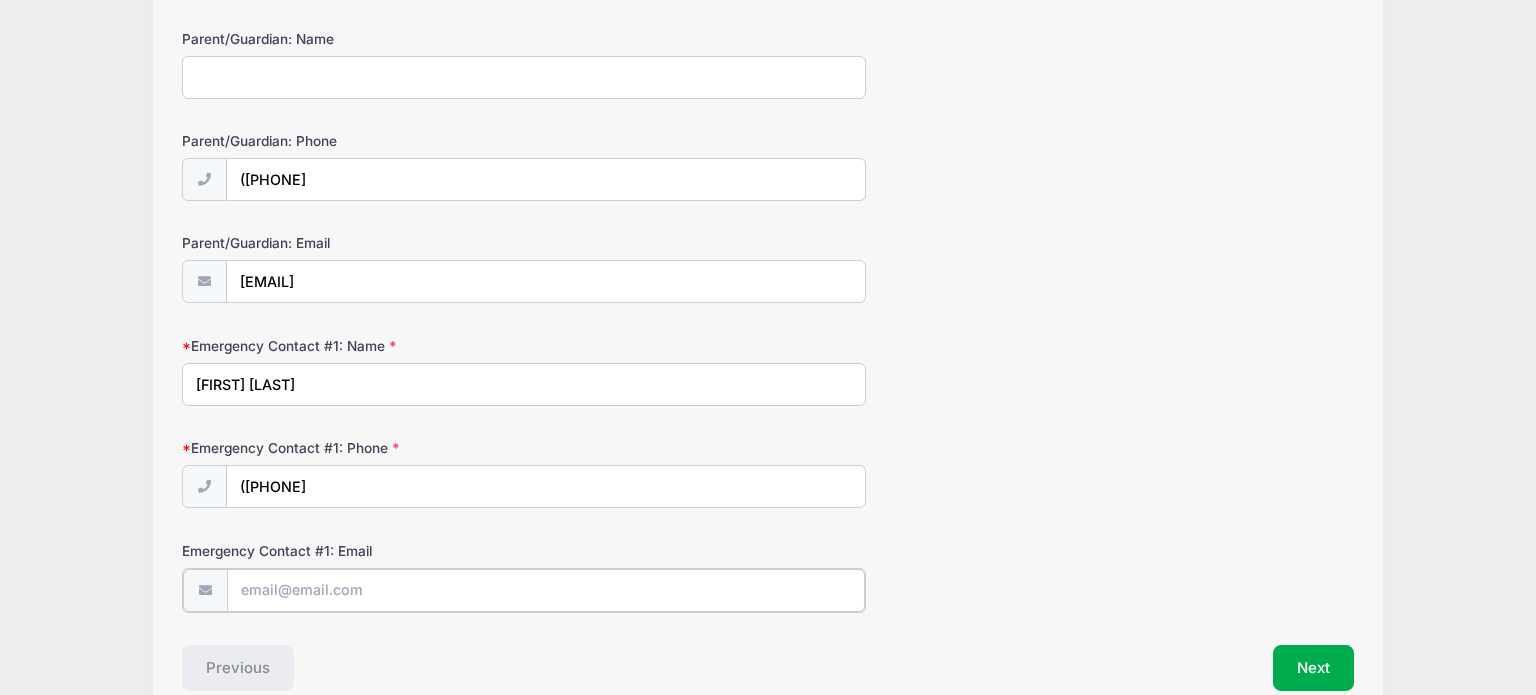click on "Emergency Contact #1: Email" at bounding box center [546, 590] 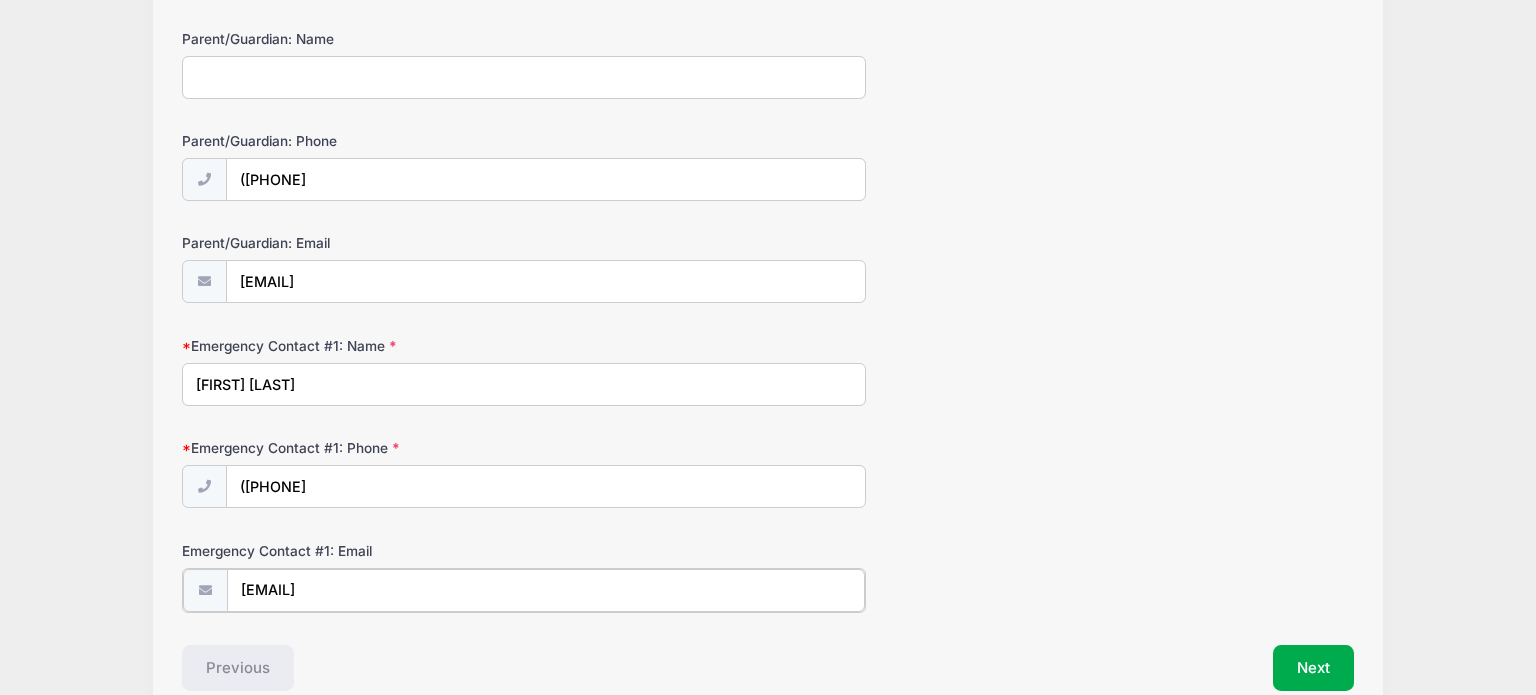 scroll, scrollTop: 1504, scrollLeft: 0, axis: vertical 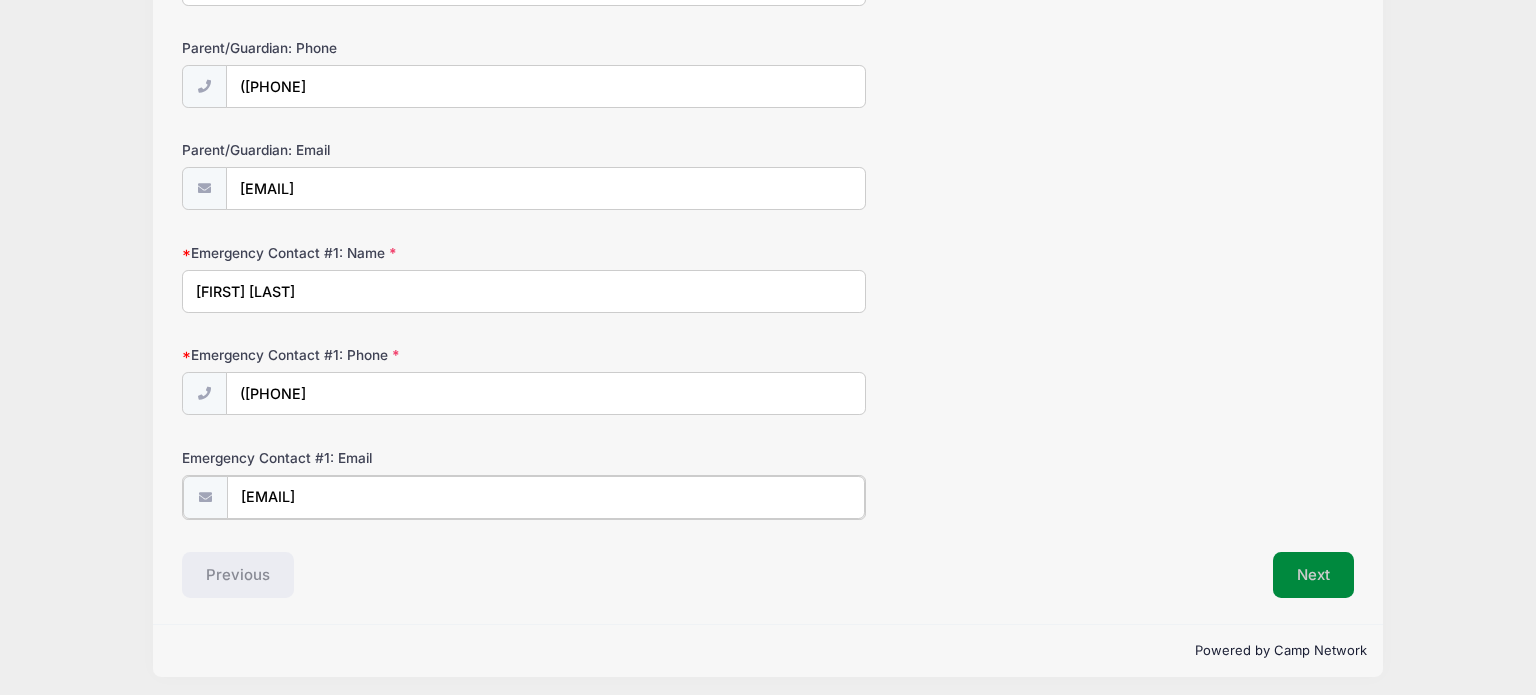 type on "[EMAIL]" 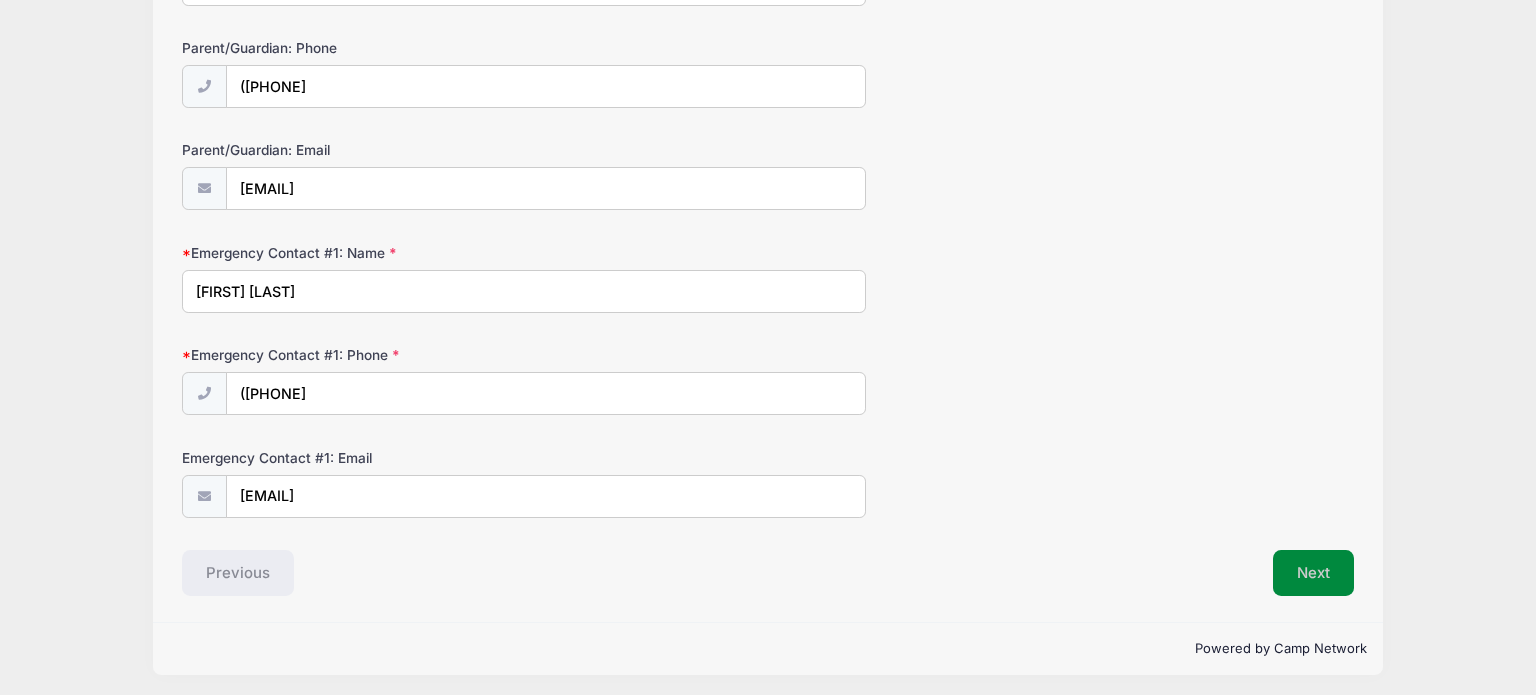click on "Next" at bounding box center (1313, 573) 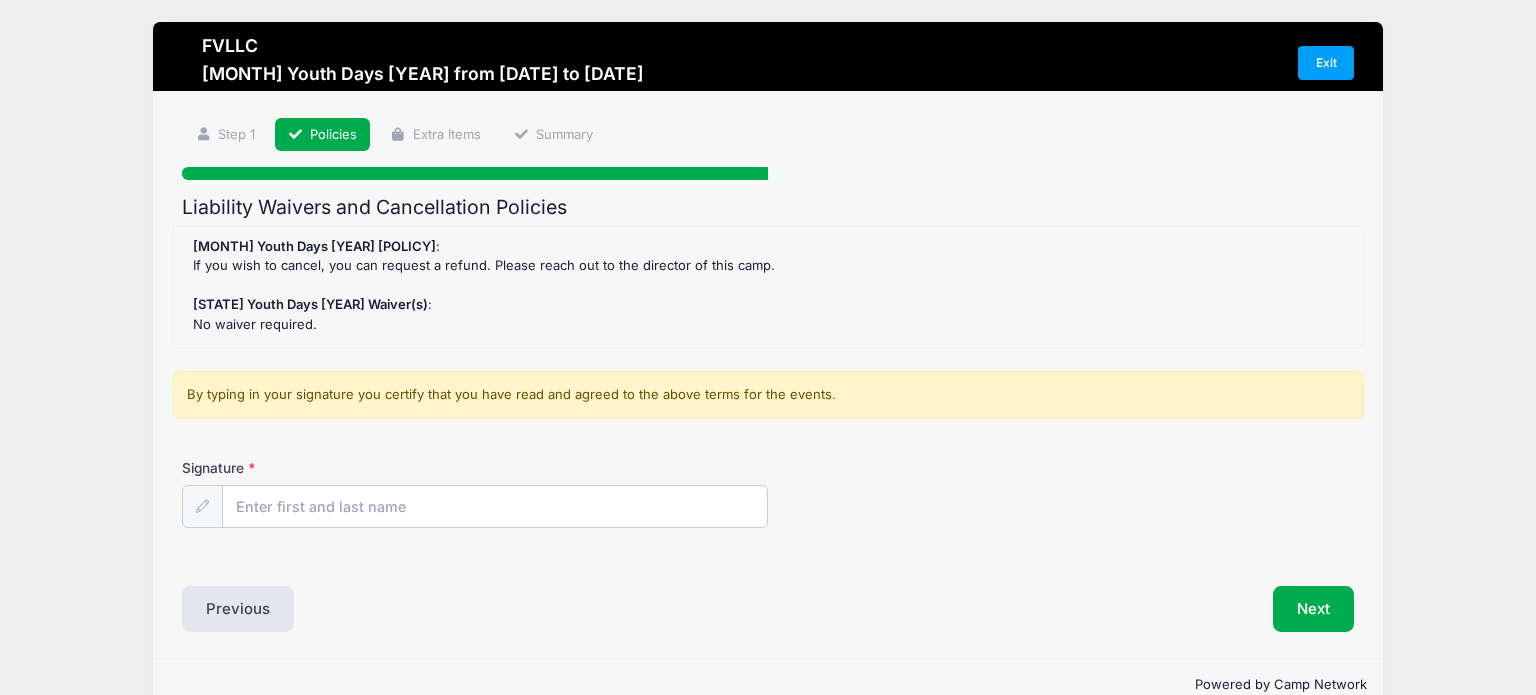 scroll, scrollTop: 0, scrollLeft: 0, axis: both 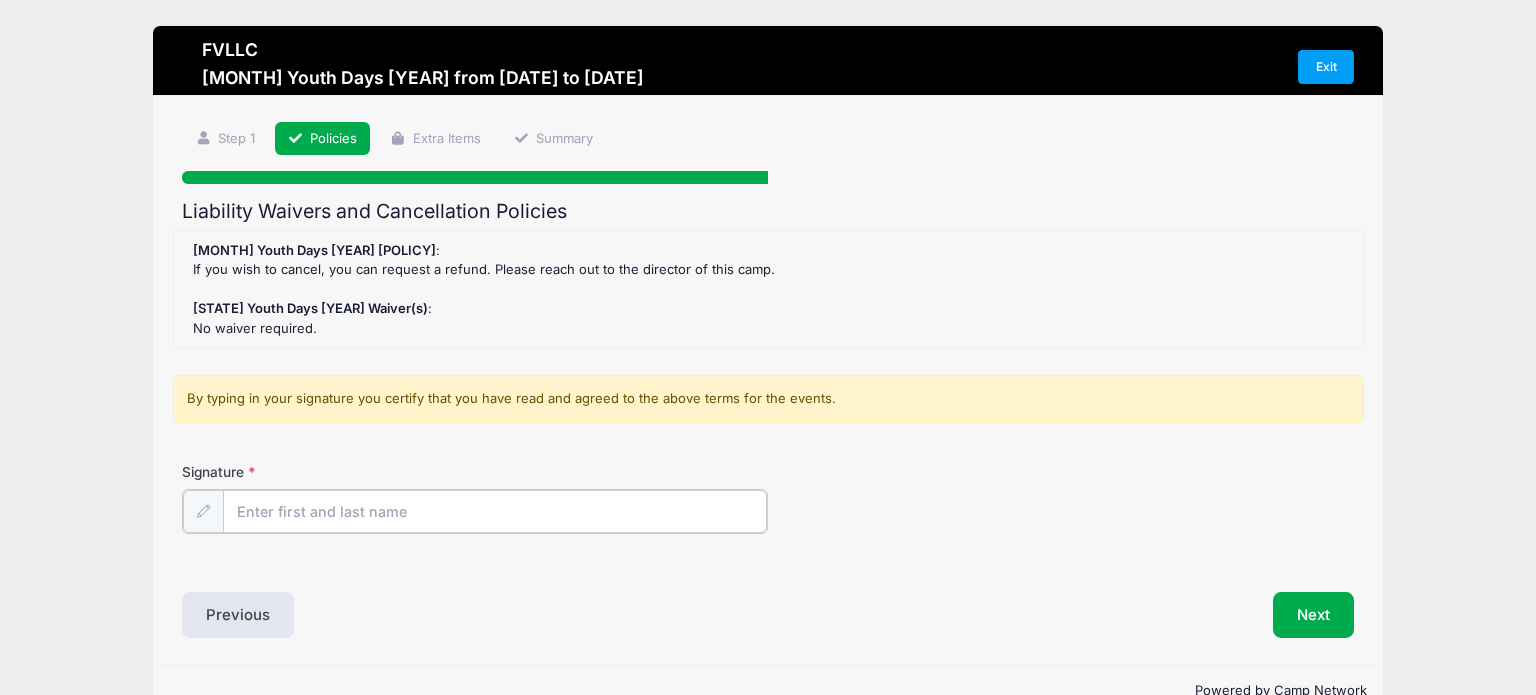 click on "Signature" at bounding box center [495, 511] 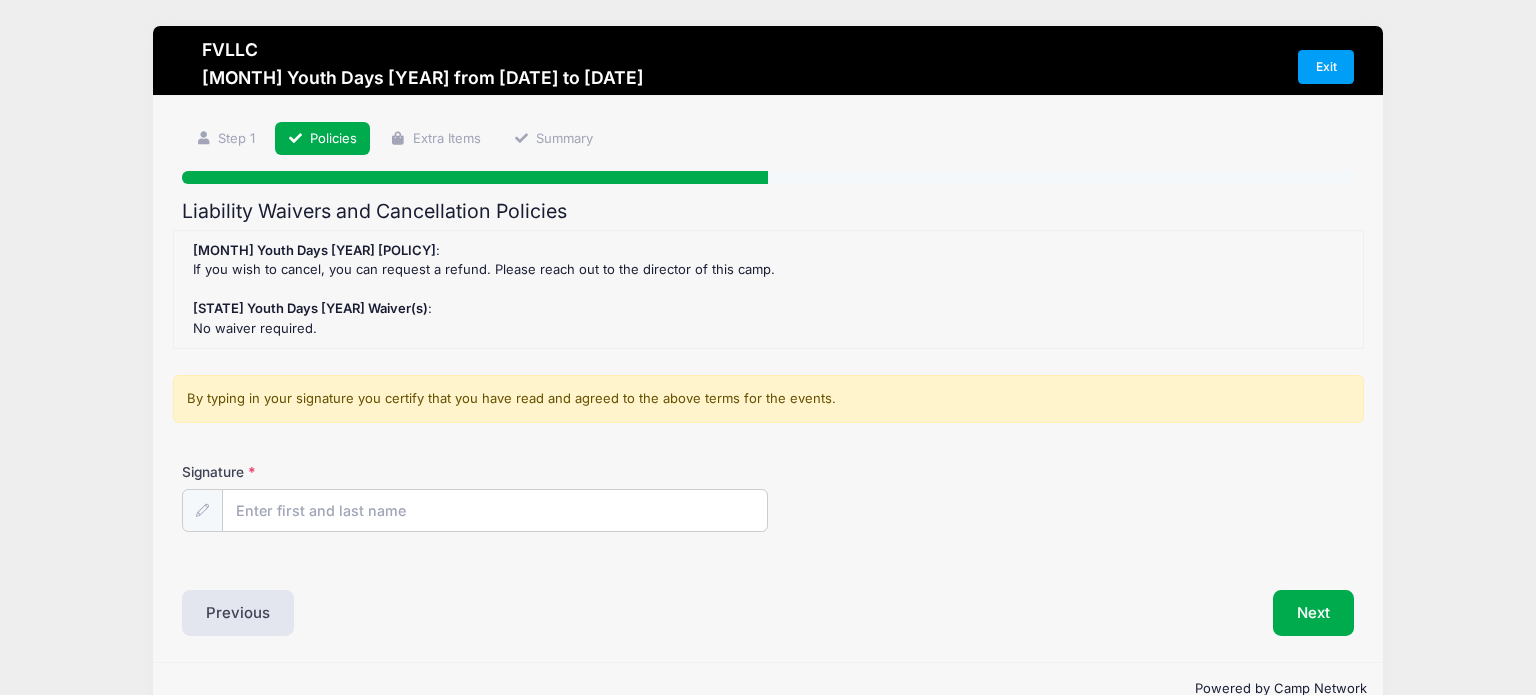 click on "[STATE] Youth Days [YEAR] [POLICY] :
[REFUND_POLICY]
[STATE] Youth Days [YEAR] [WAIVER_POLICY] :
[WAIVER_STATUS]" at bounding box center [768, 290] 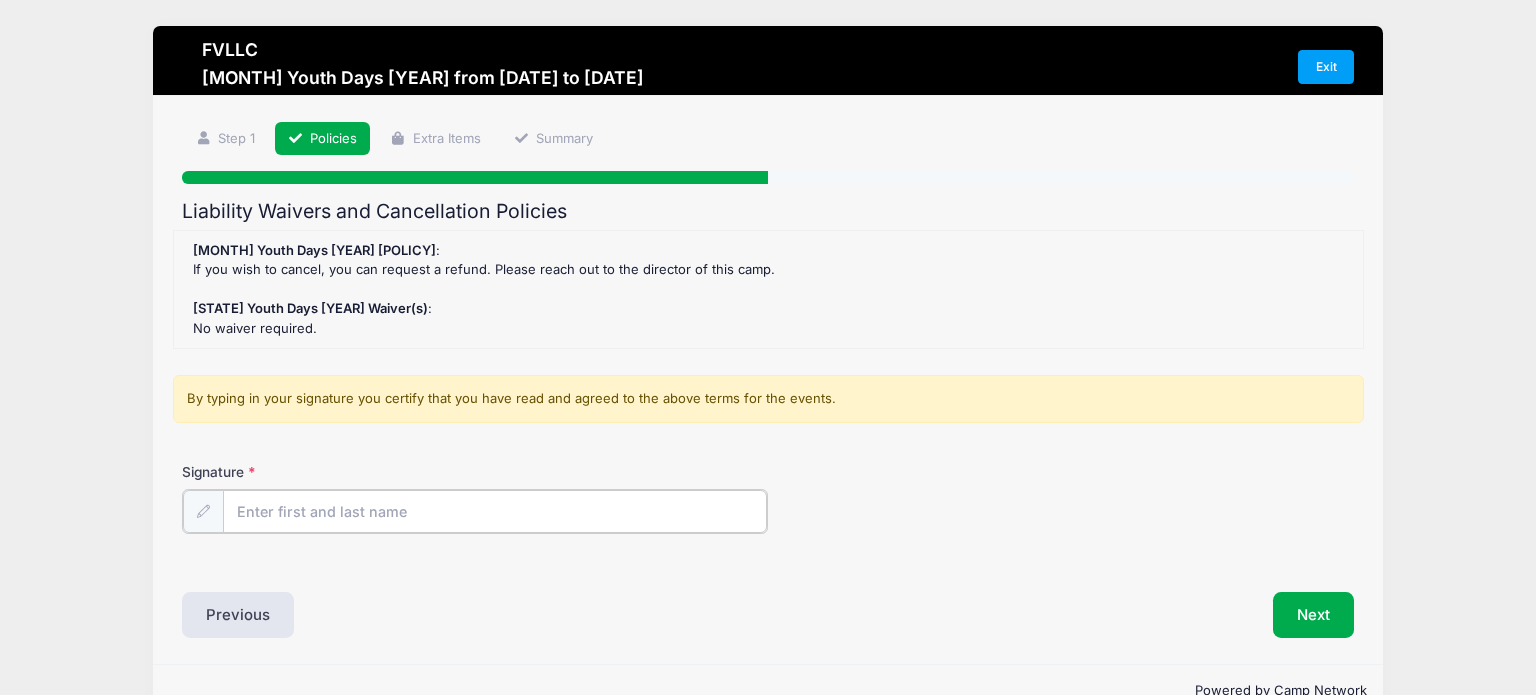click on "Signature" at bounding box center (495, 511) 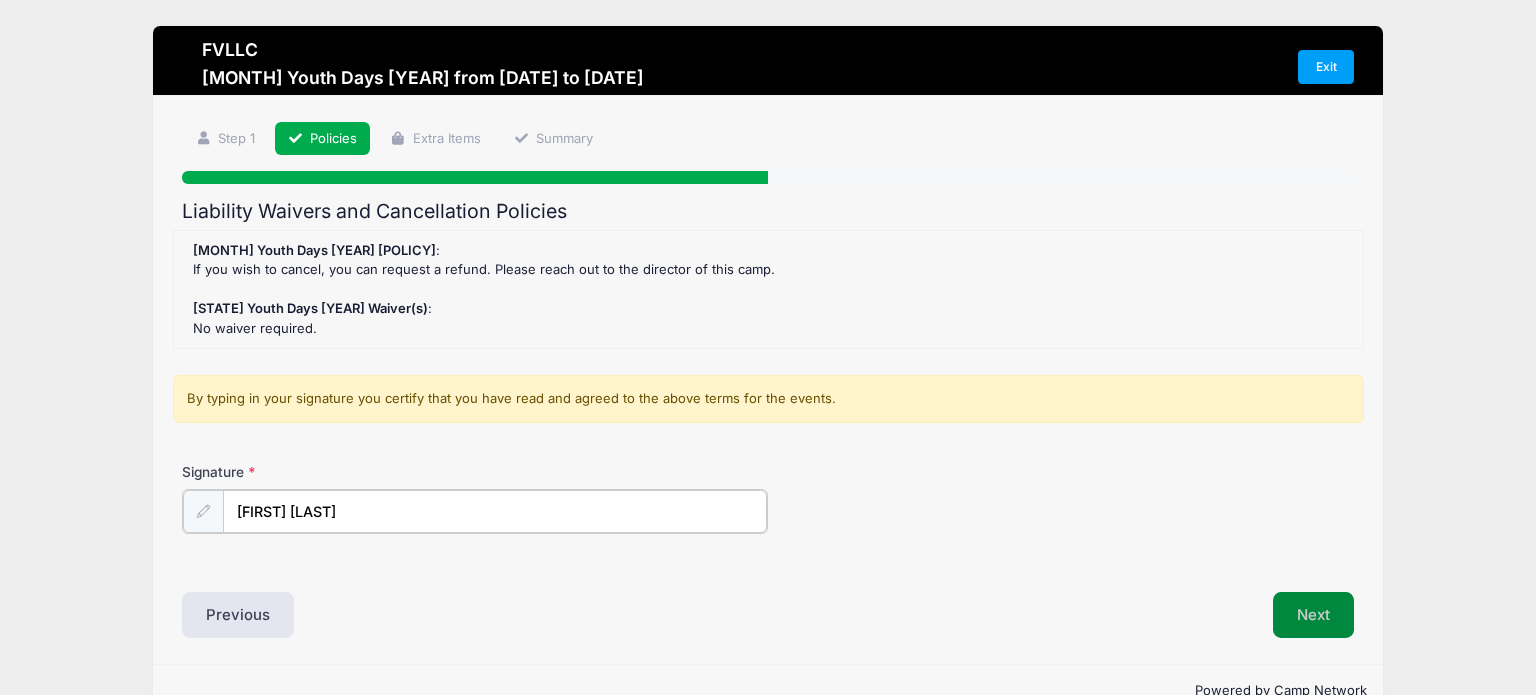 type on "[FIRST] [LAST]" 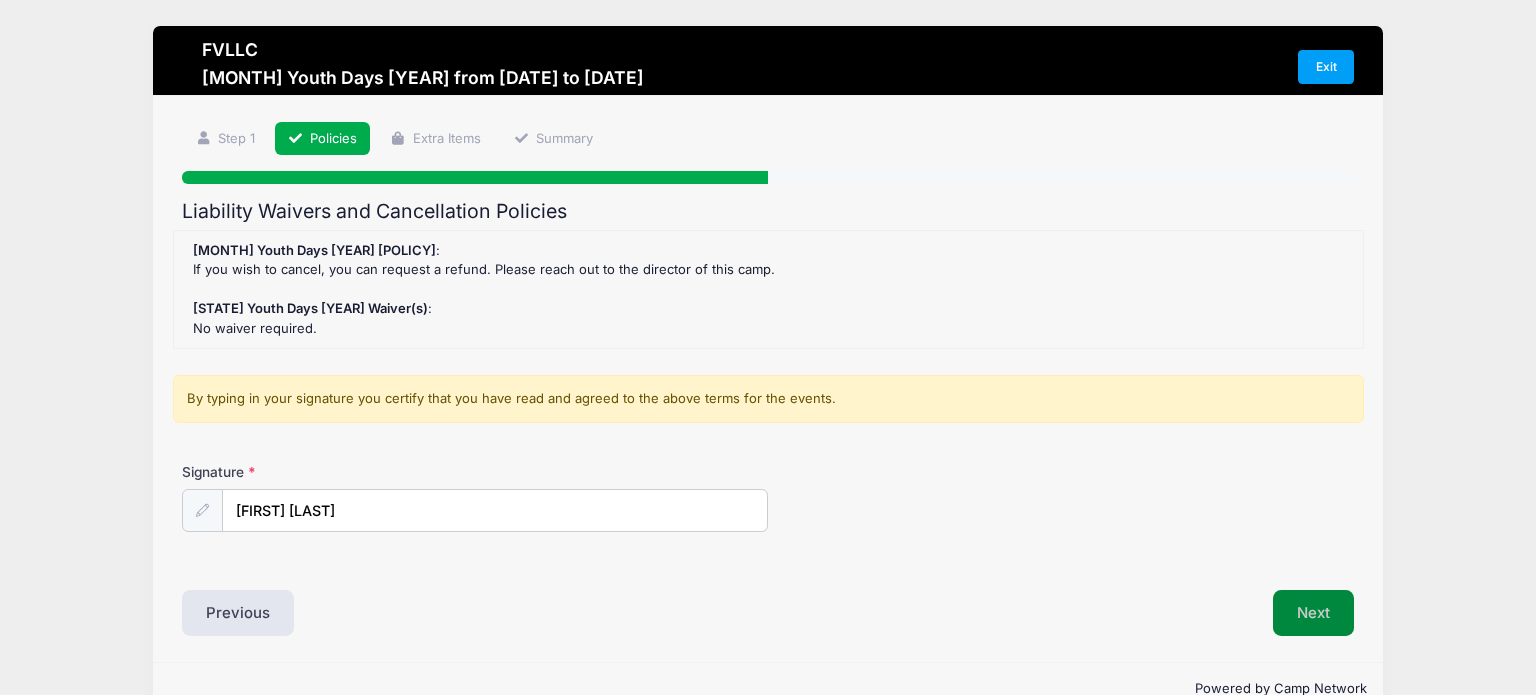 click on "Next" at bounding box center [1313, 613] 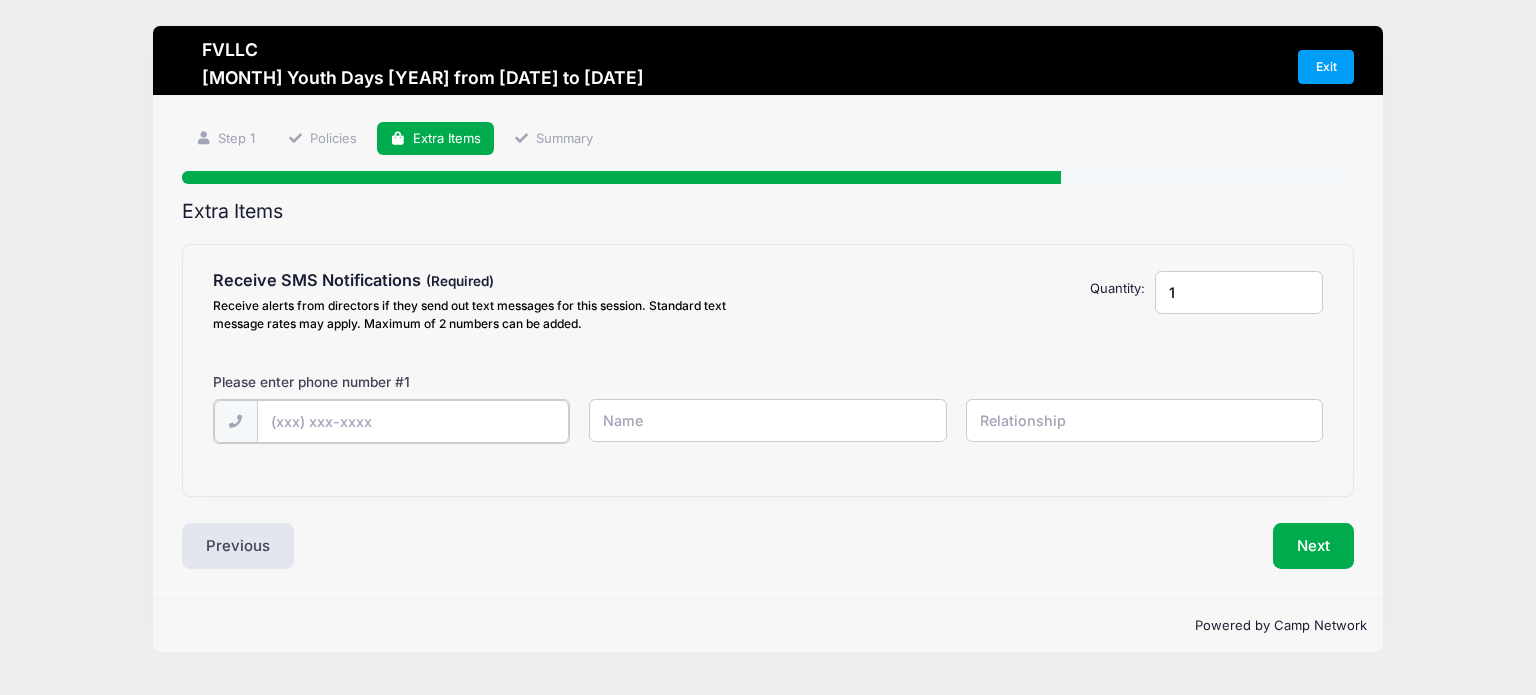 click at bounding box center [0, 0] 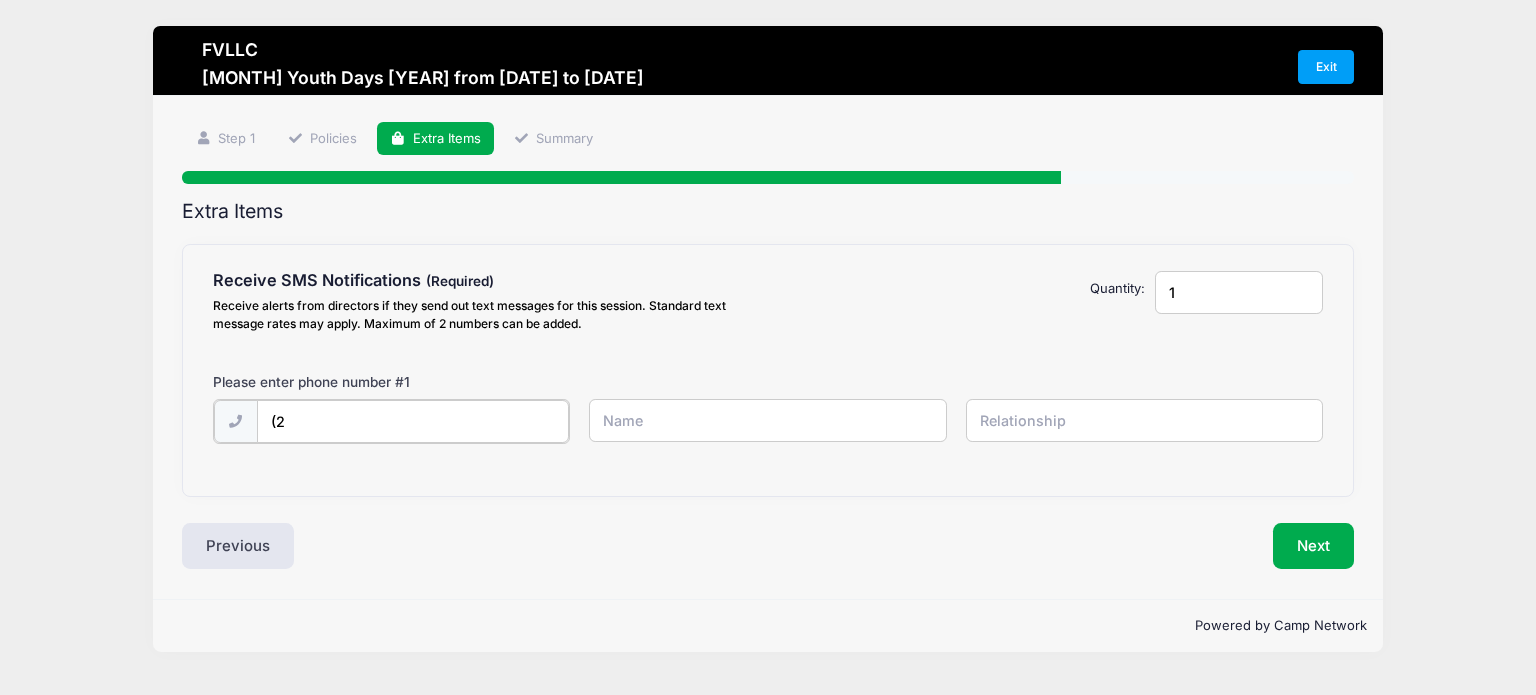type on "(2" 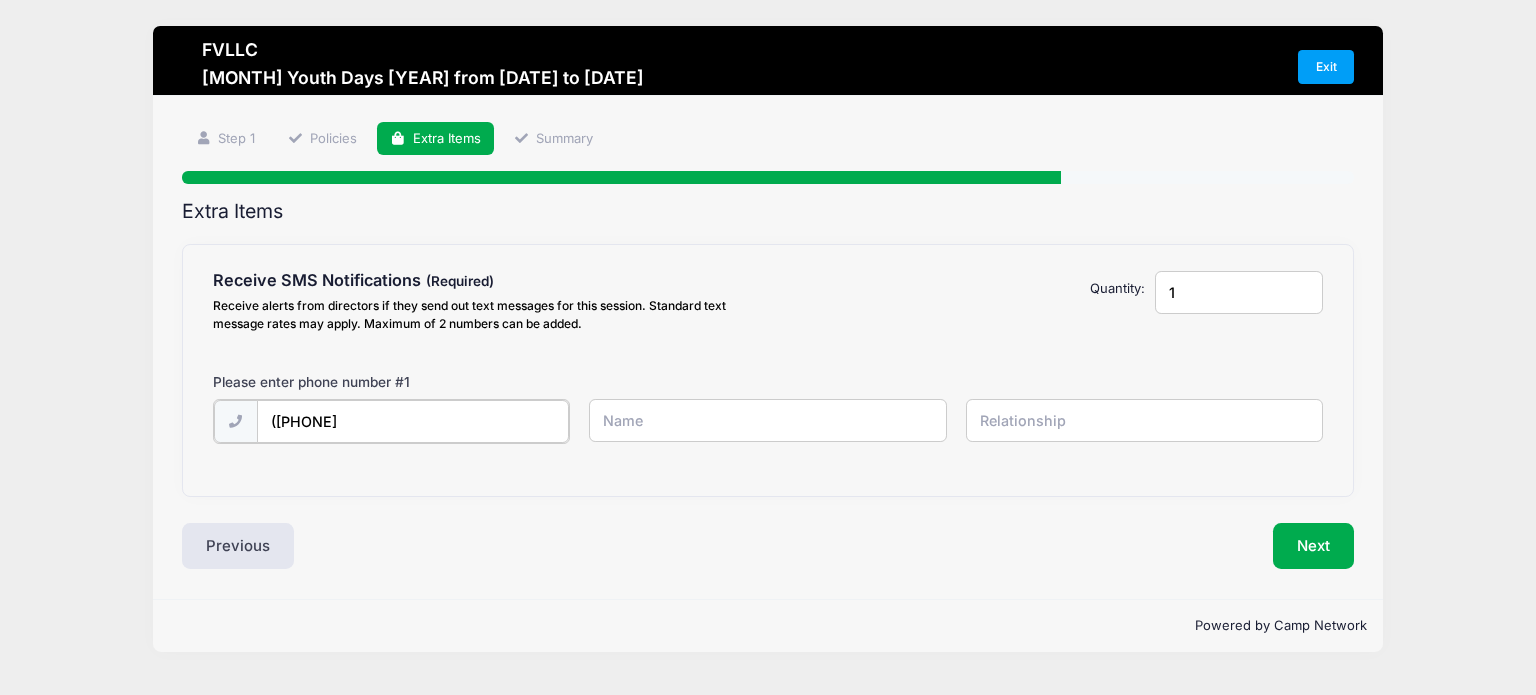 type on "([PHONE]" 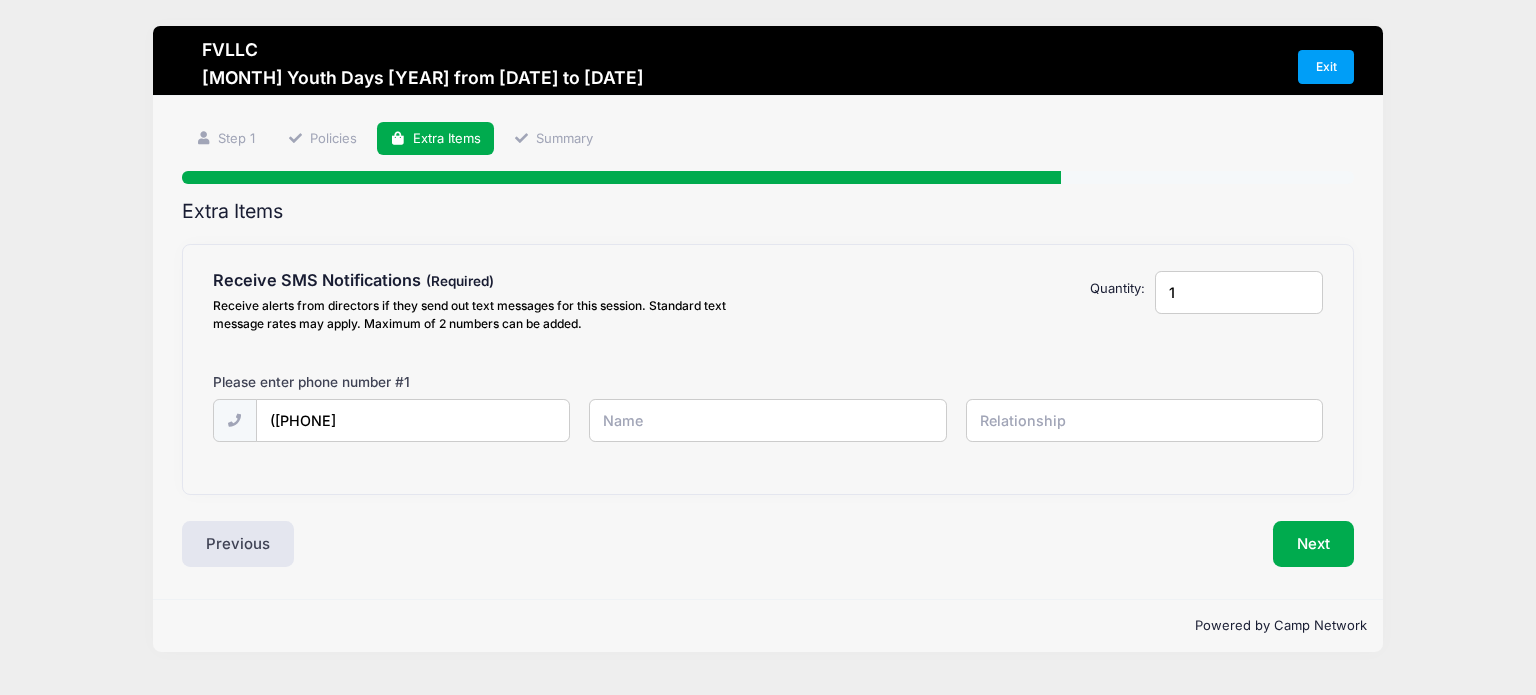 click at bounding box center (0, 0) 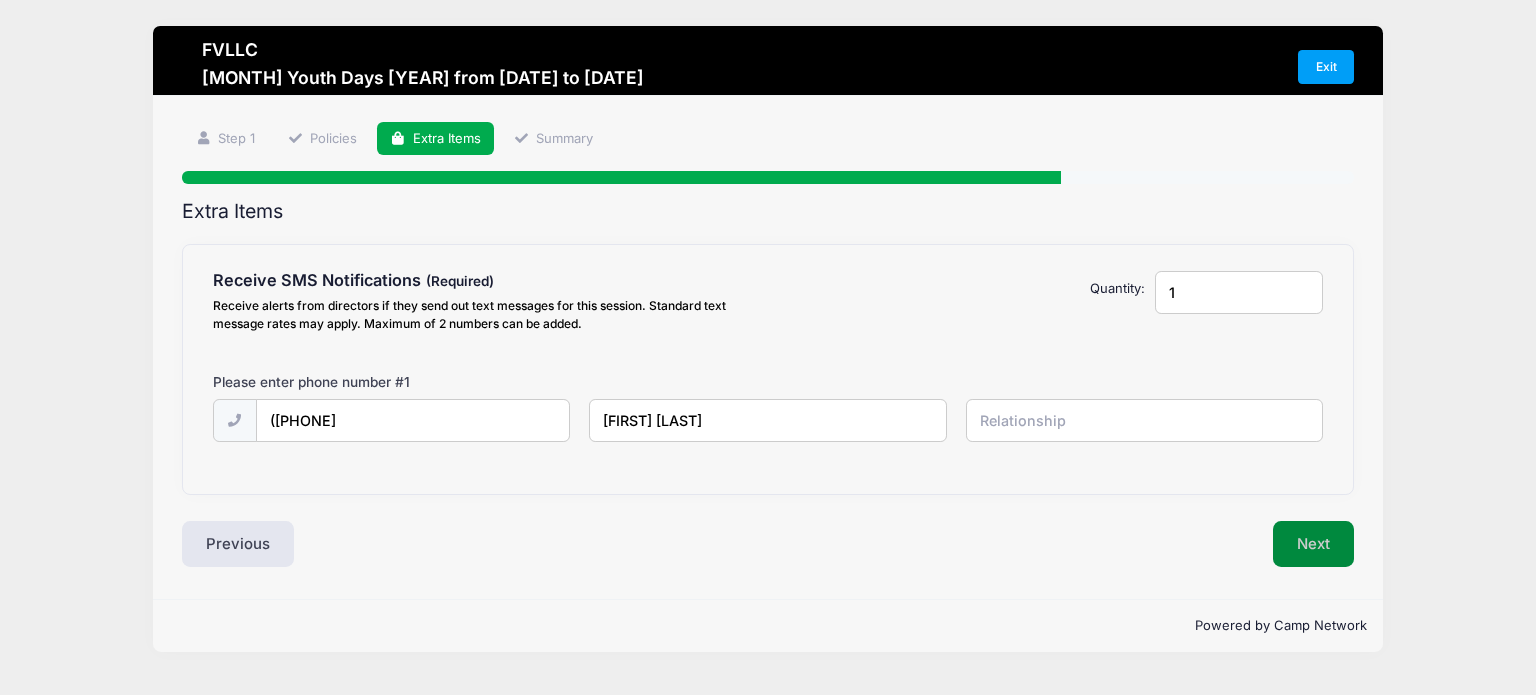 type on "[FIRST] [LAST]" 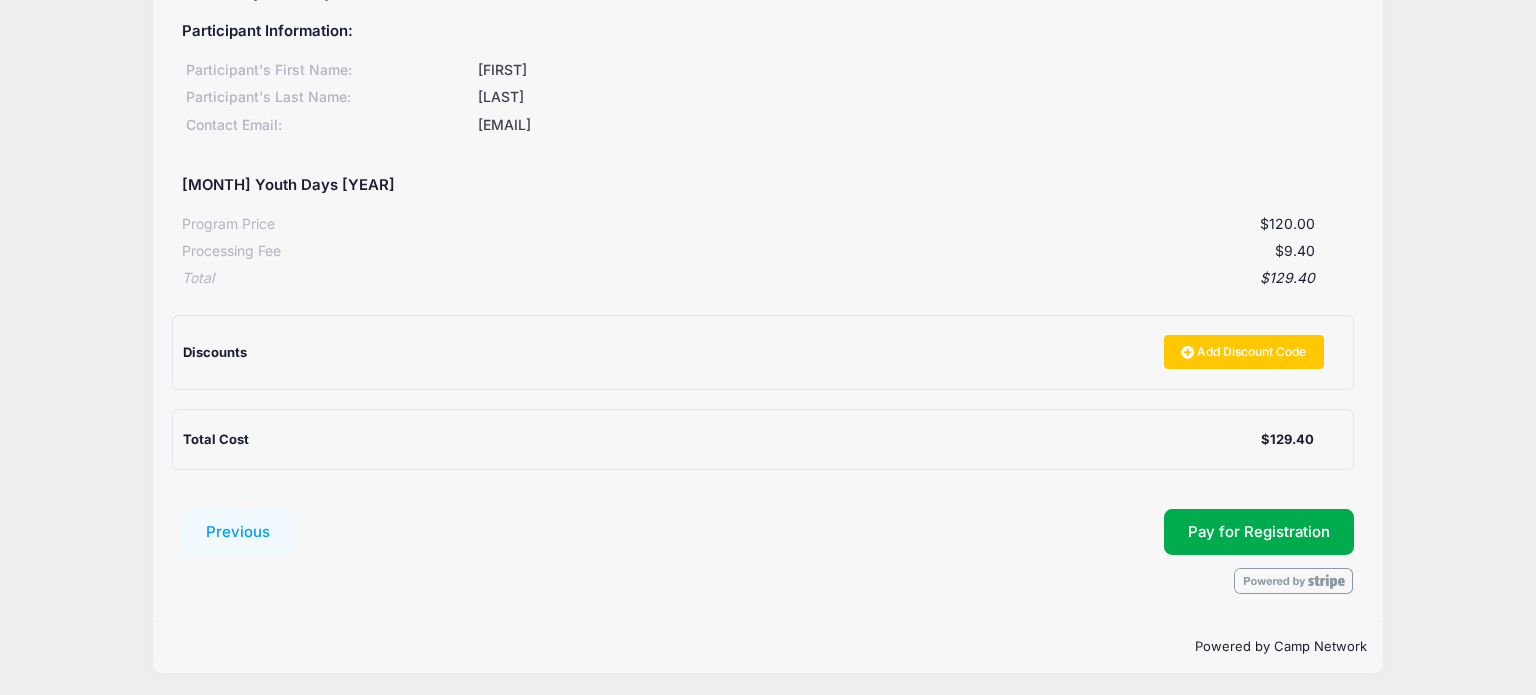 scroll, scrollTop: 222, scrollLeft: 0, axis: vertical 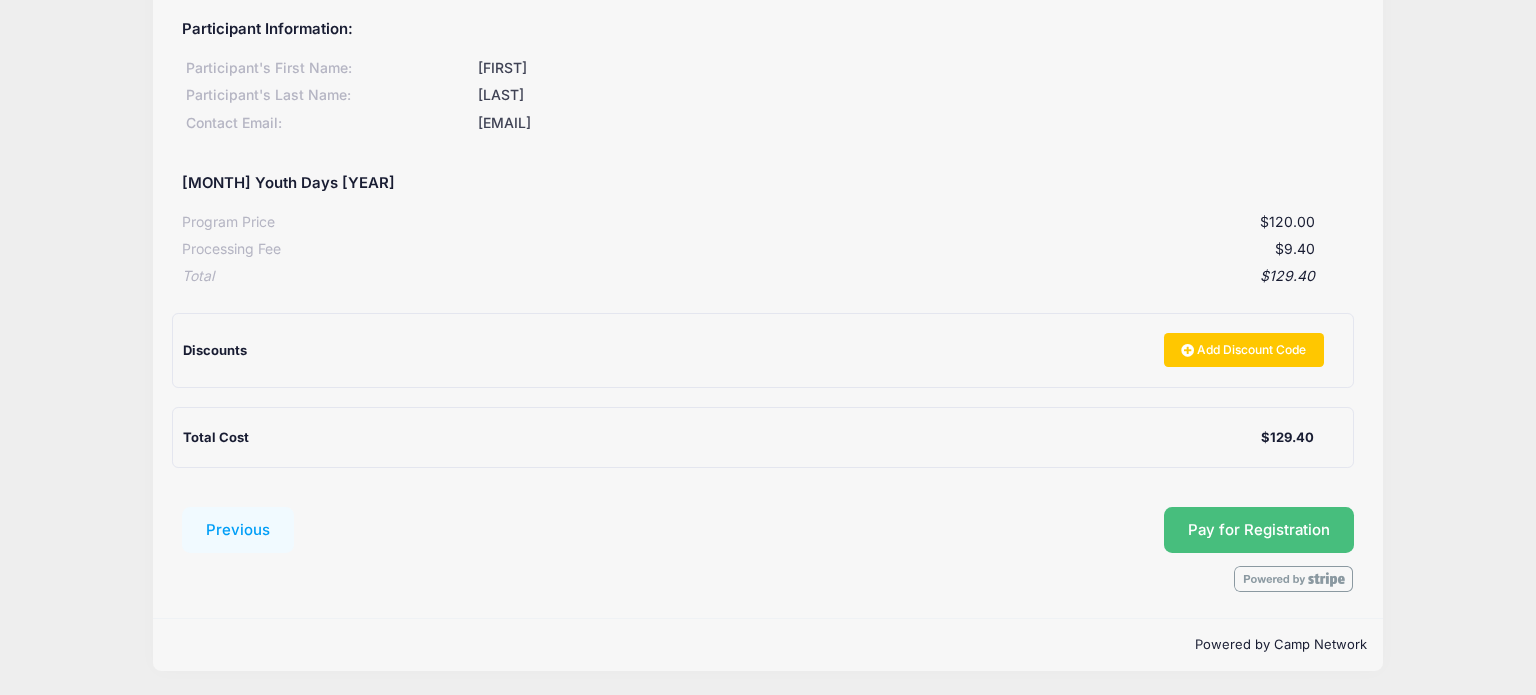click on "Pay for Registration" at bounding box center (1259, 530) 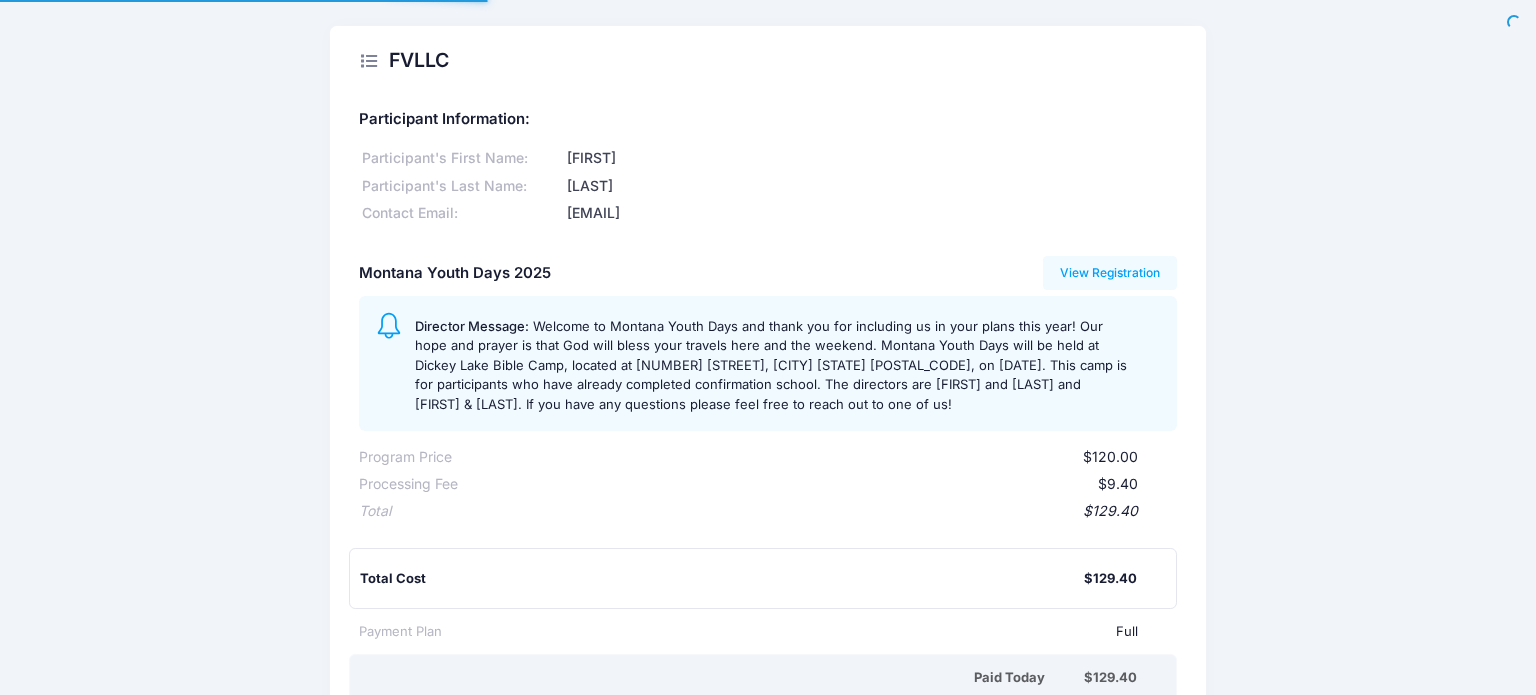 scroll, scrollTop: 0, scrollLeft: 0, axis: both 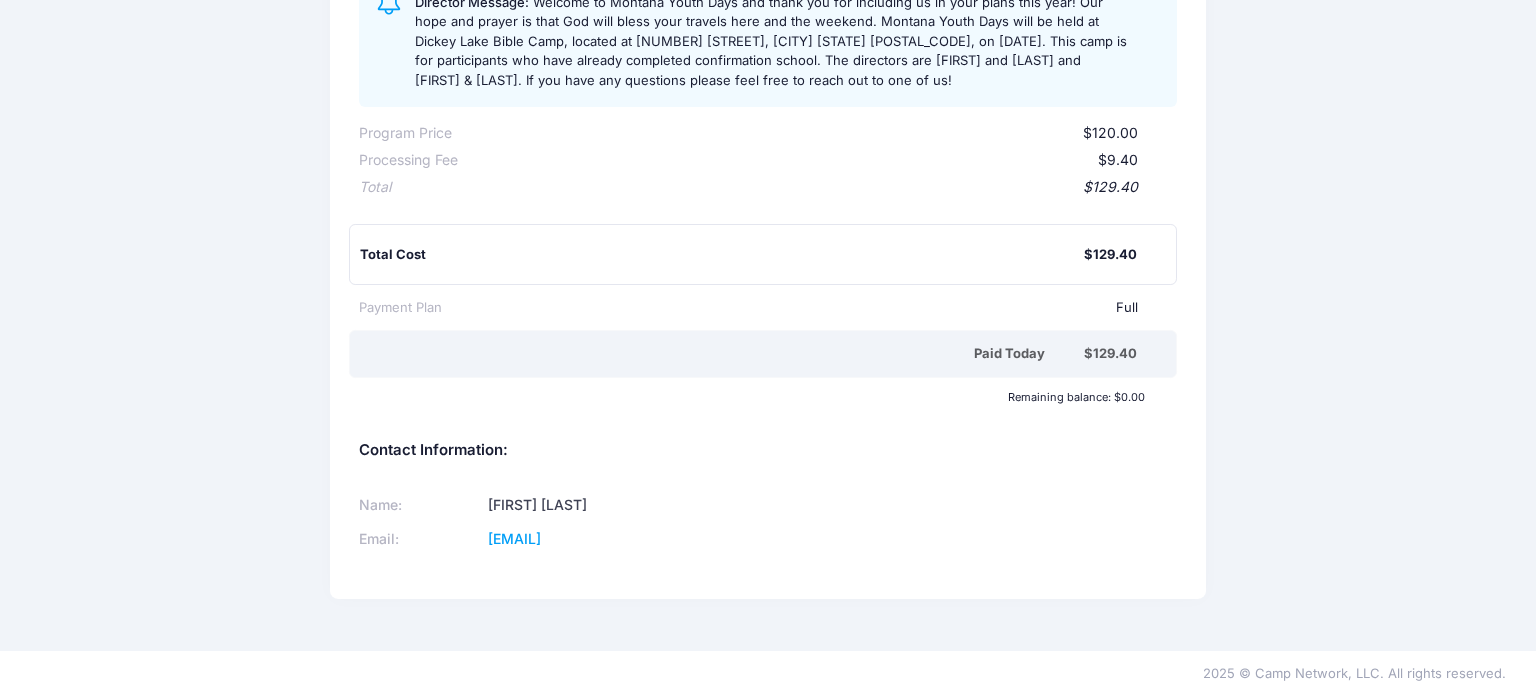 click on "Total Cost
$129.40" at bounding box center (763, 254) 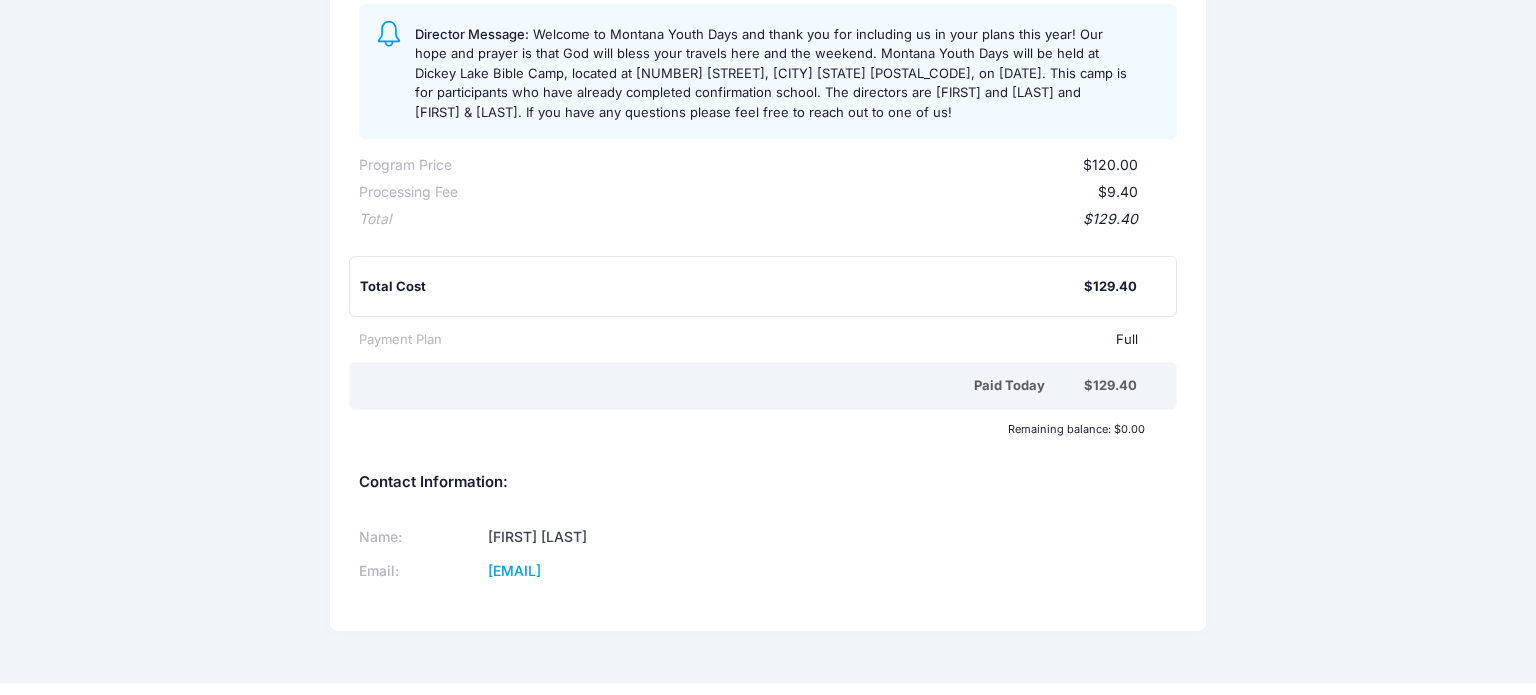 scroll, scrollTop: 0, scrollLeft: 0, axis: both 